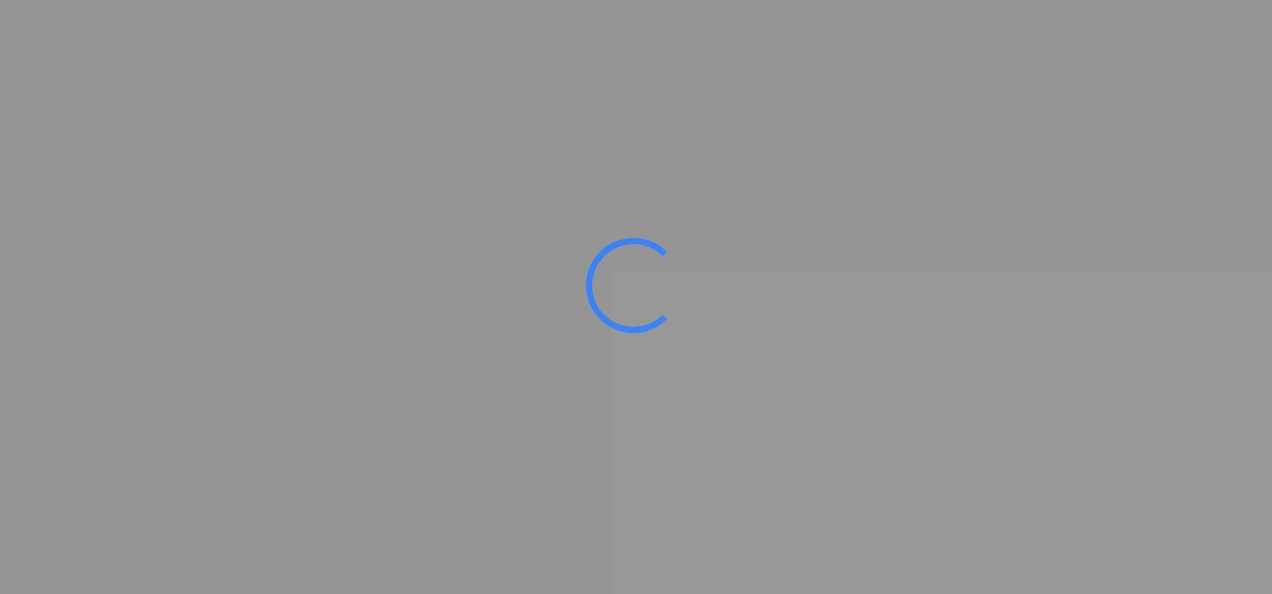 scroll, scrollTop: 0, scrollLeft: 0, axis: both 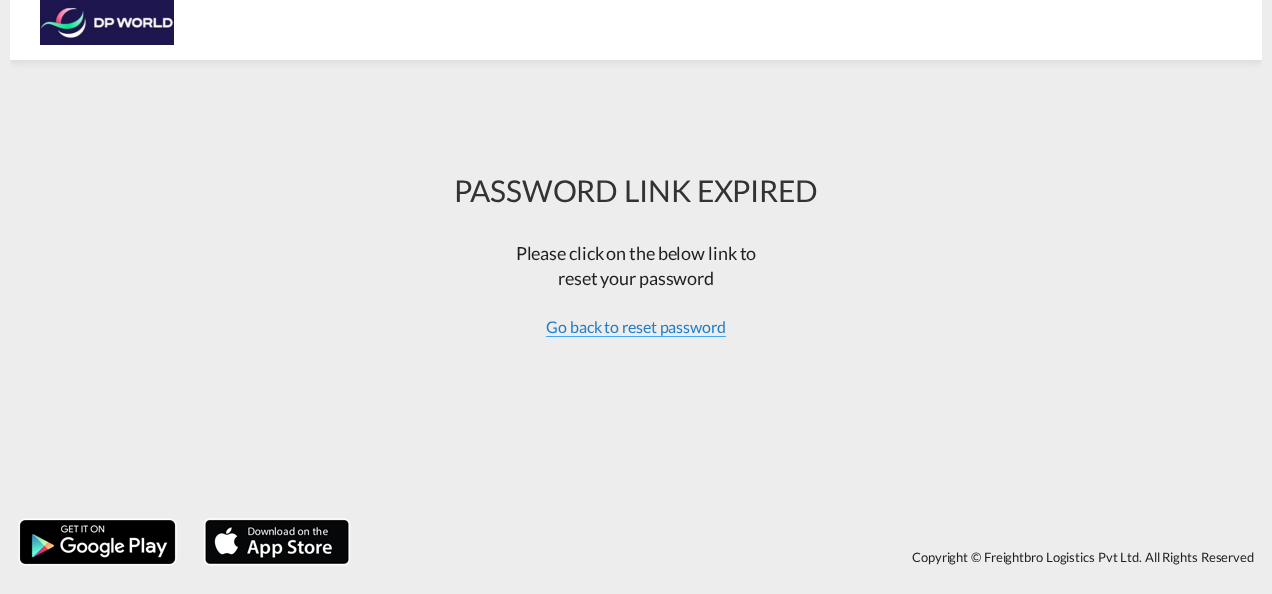 click on "Go back to reset password" at bounding box center (636, 327) 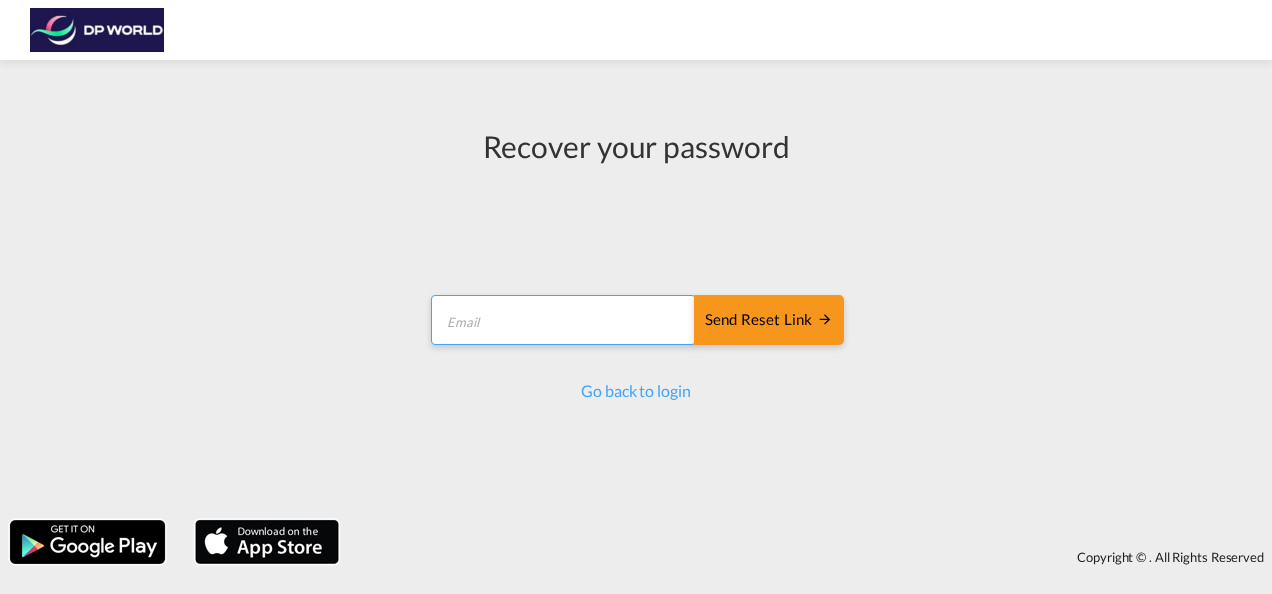 click at bounding box center [563, 320] 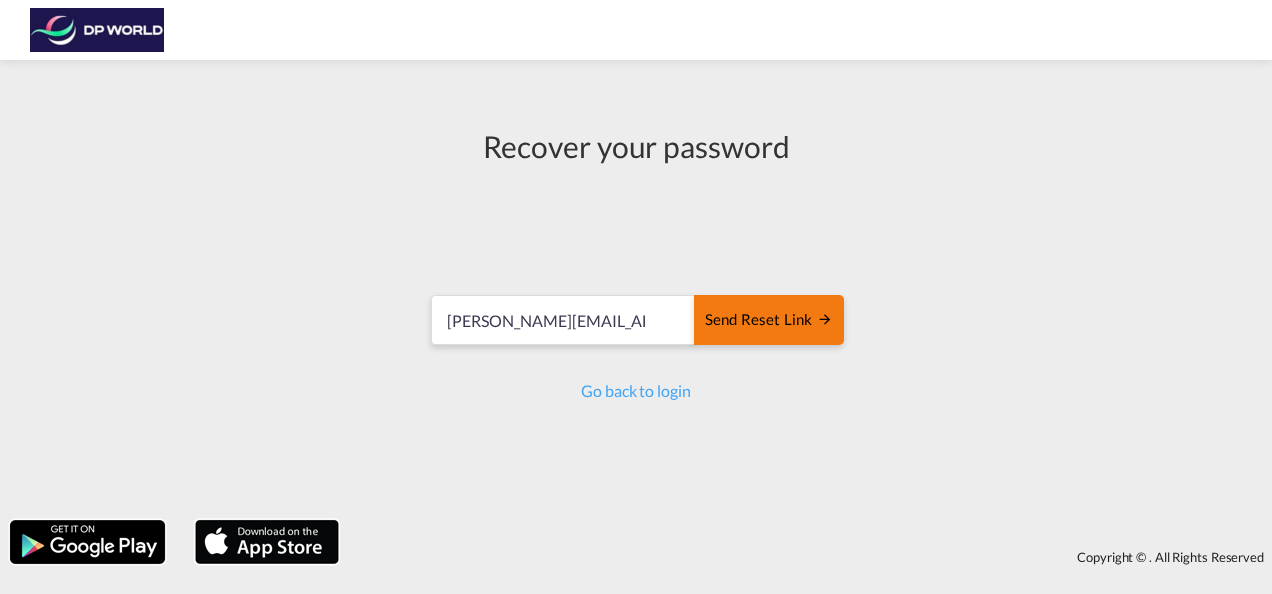 click on "Send reset link" at bounding box center (769, 320) 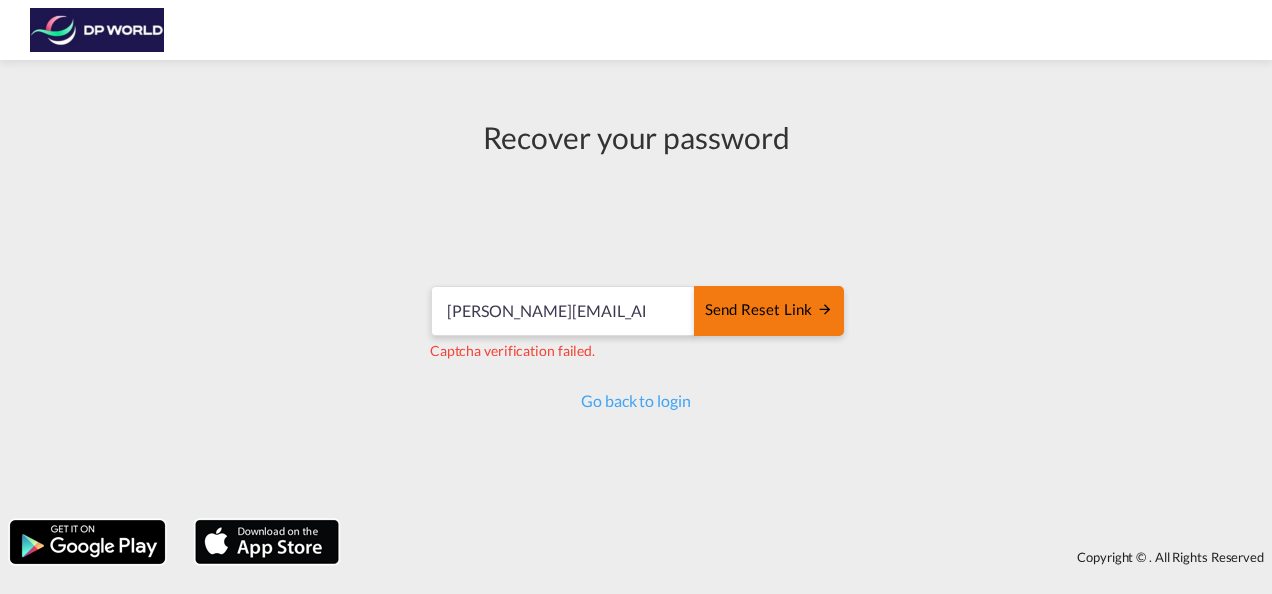 click on "Send reset link" at bounding box center (769, 311) 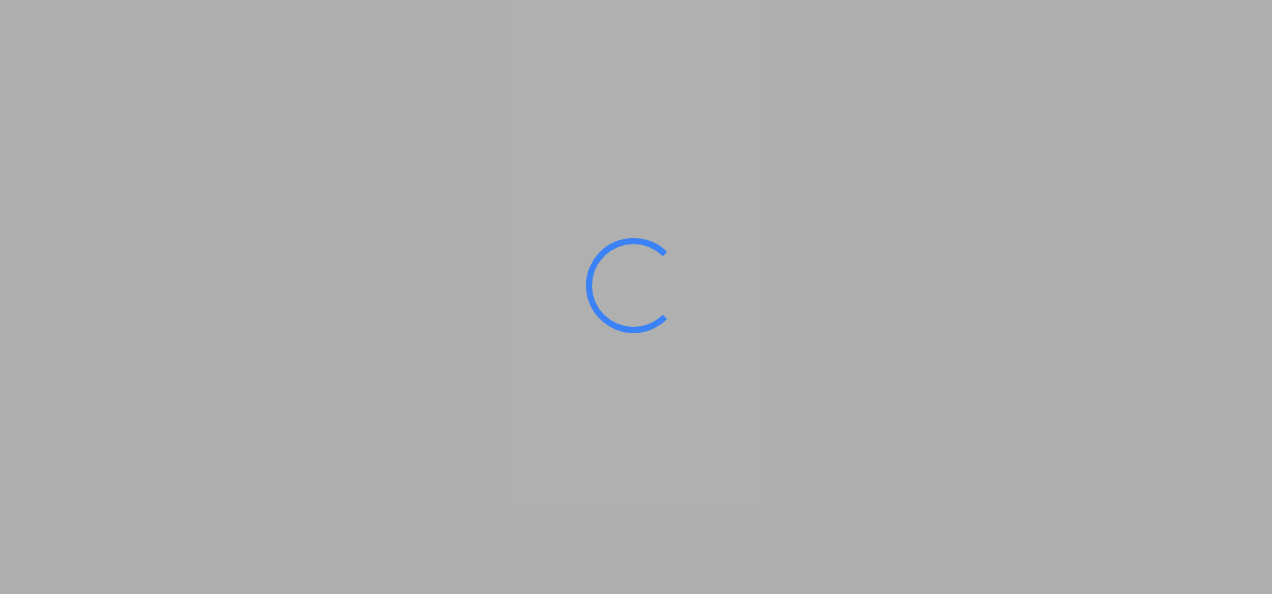 scroll, scrollTop: 0, scrollLeft: 0, axis: both 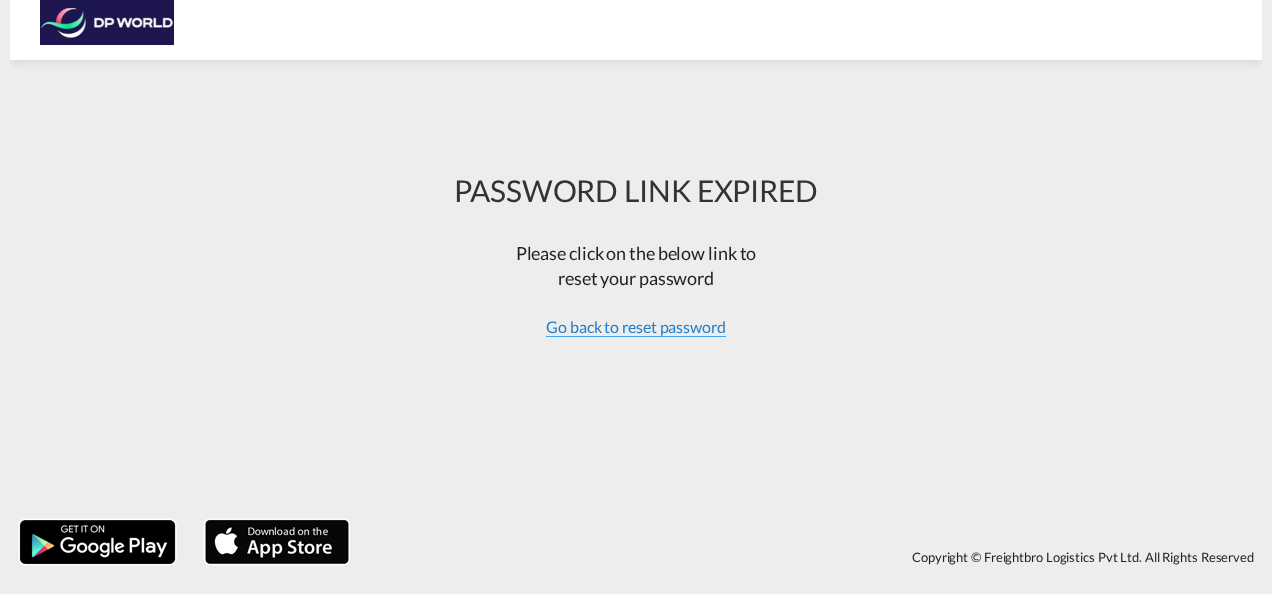 click on "Go back to reset password" at bounding box center (636, 327) 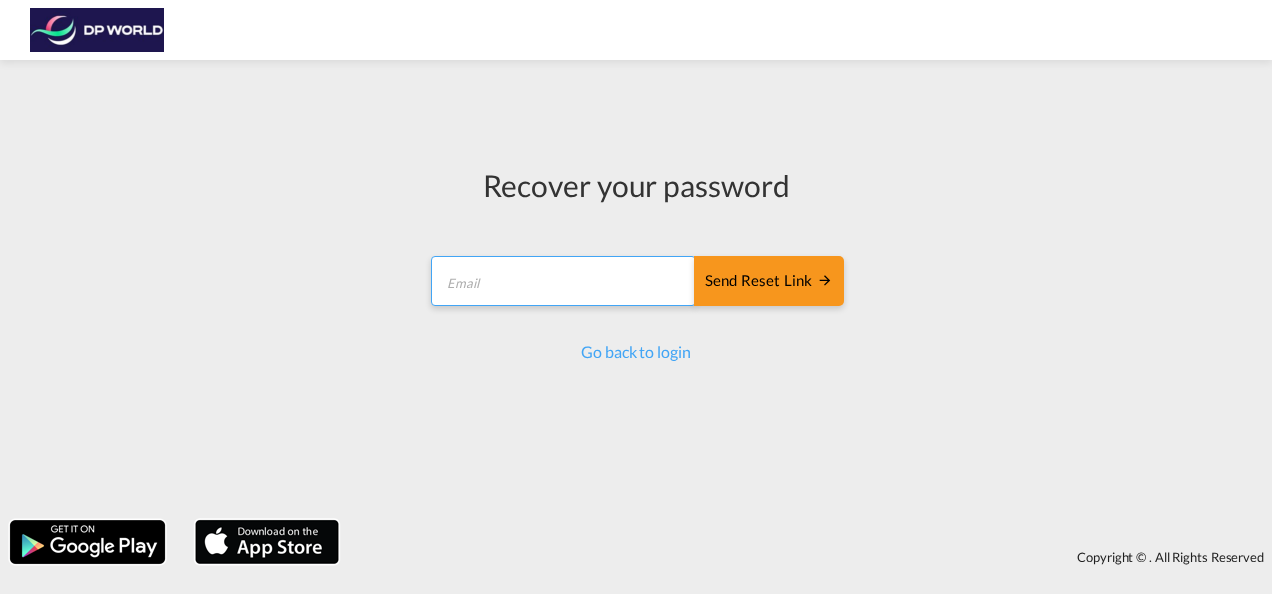 click at bounding box center (563, 281) 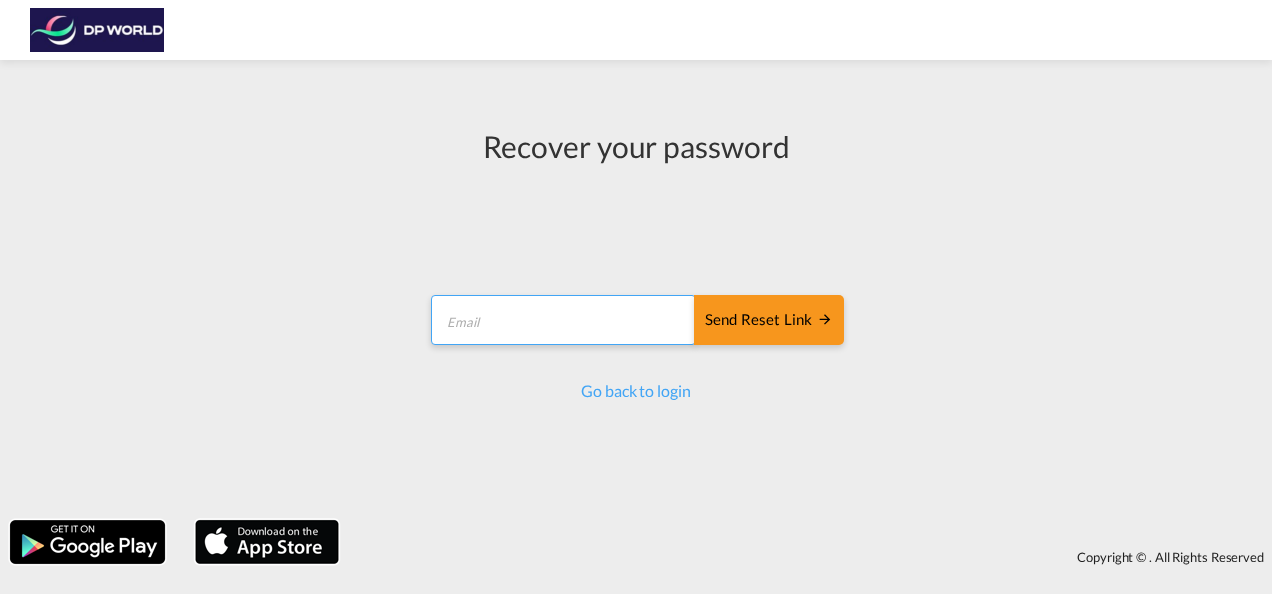 click at bounding box center (563, 320) 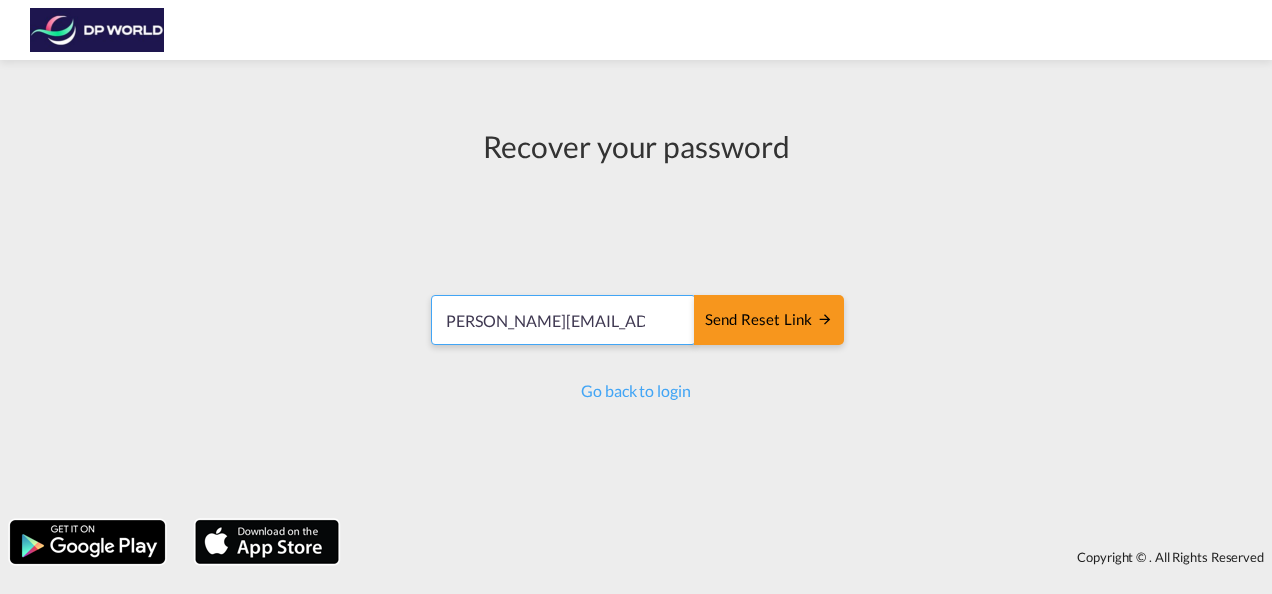 scroll, scrollTop: 0, scrollLeft: 19, axis: horizontal 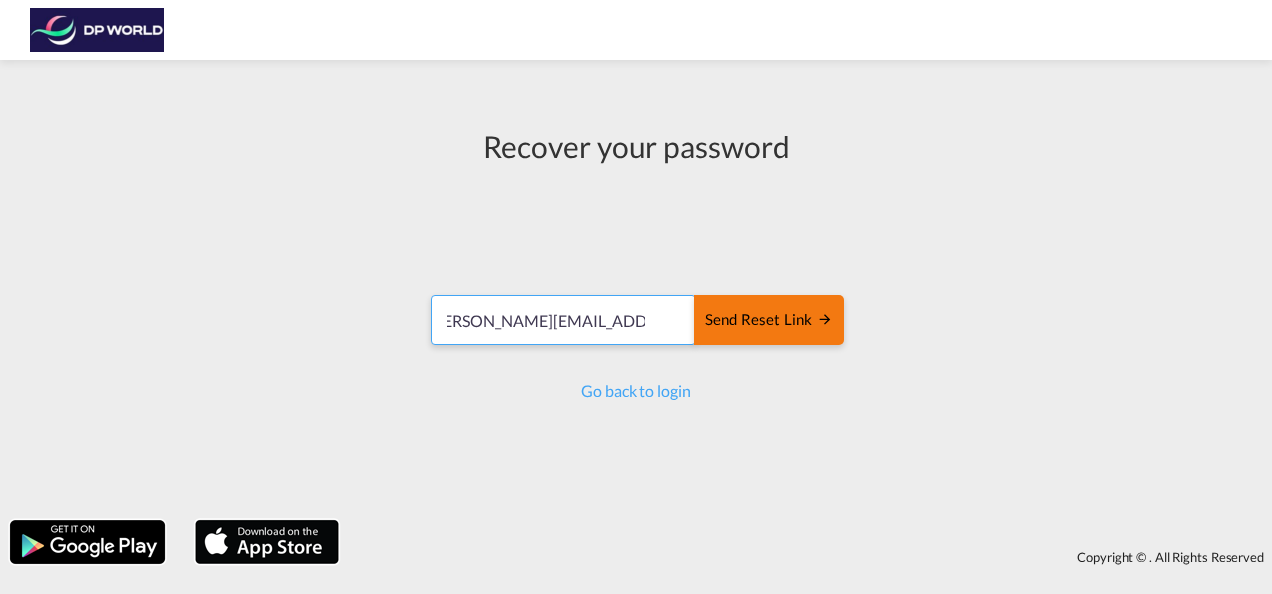 type on "[PERSON_NAME][EMAIL_ADDRESS][DOMAIN_NAME]" 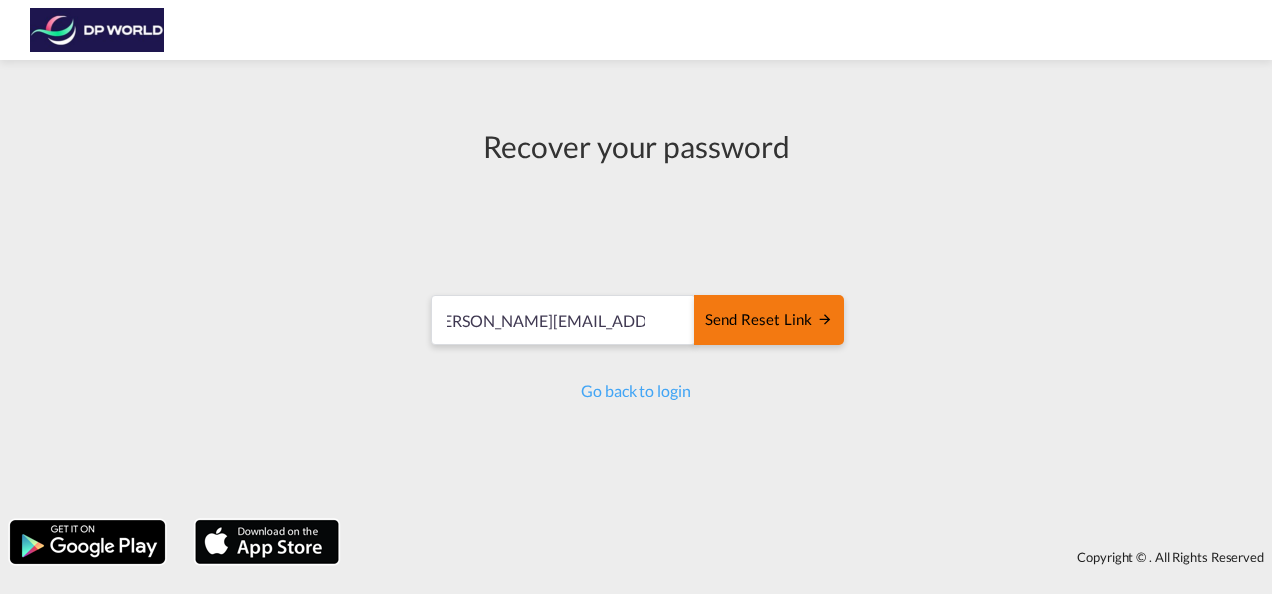 scroll, scrollTop: 0, scrollLeft: 0, axis: both 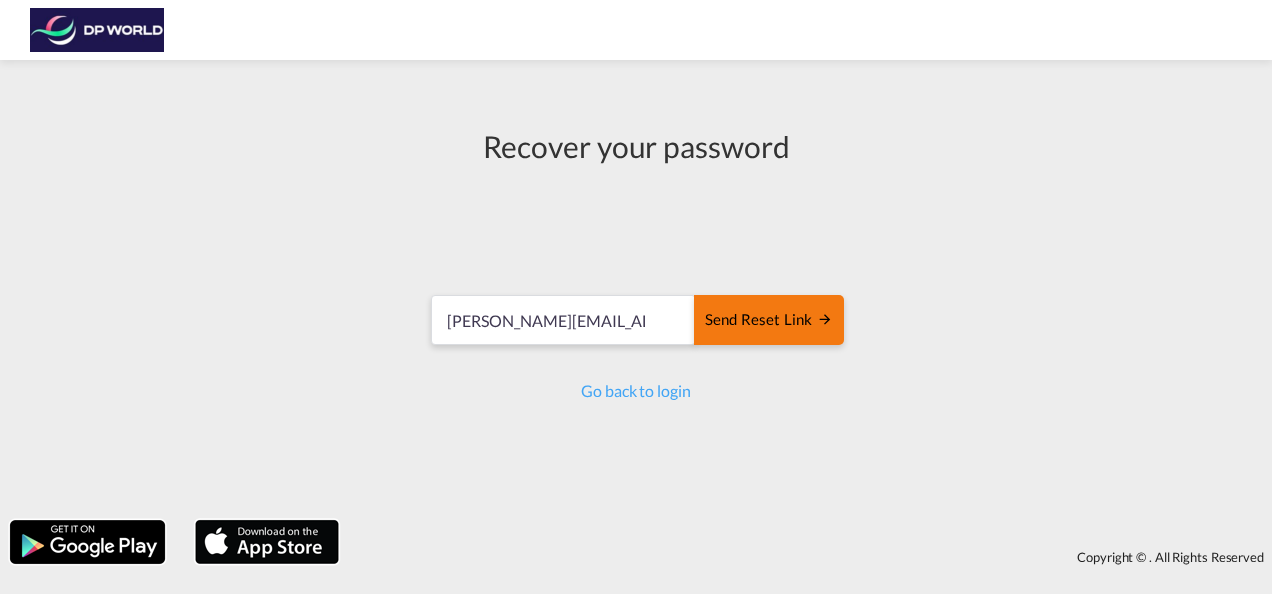 click on "Send reset link" at bounding box center (769, 320) 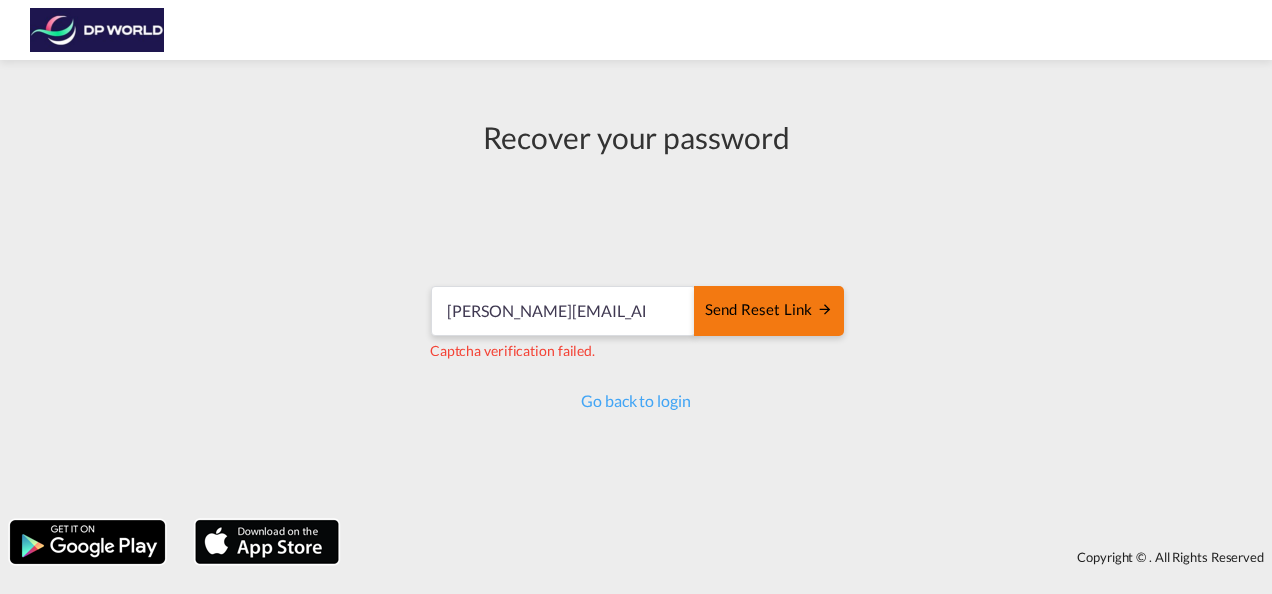 click on "Send reset link" at bounding box center [769, 310] 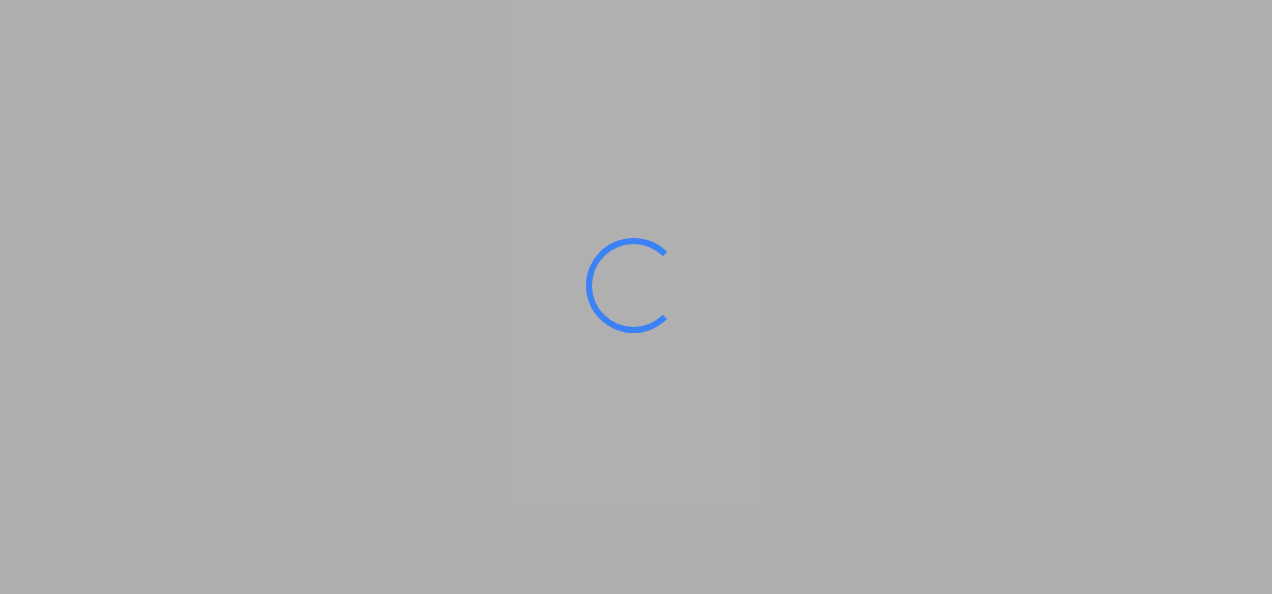 scroll, scrollTop: 0, scrollLeft: 0, axis: both 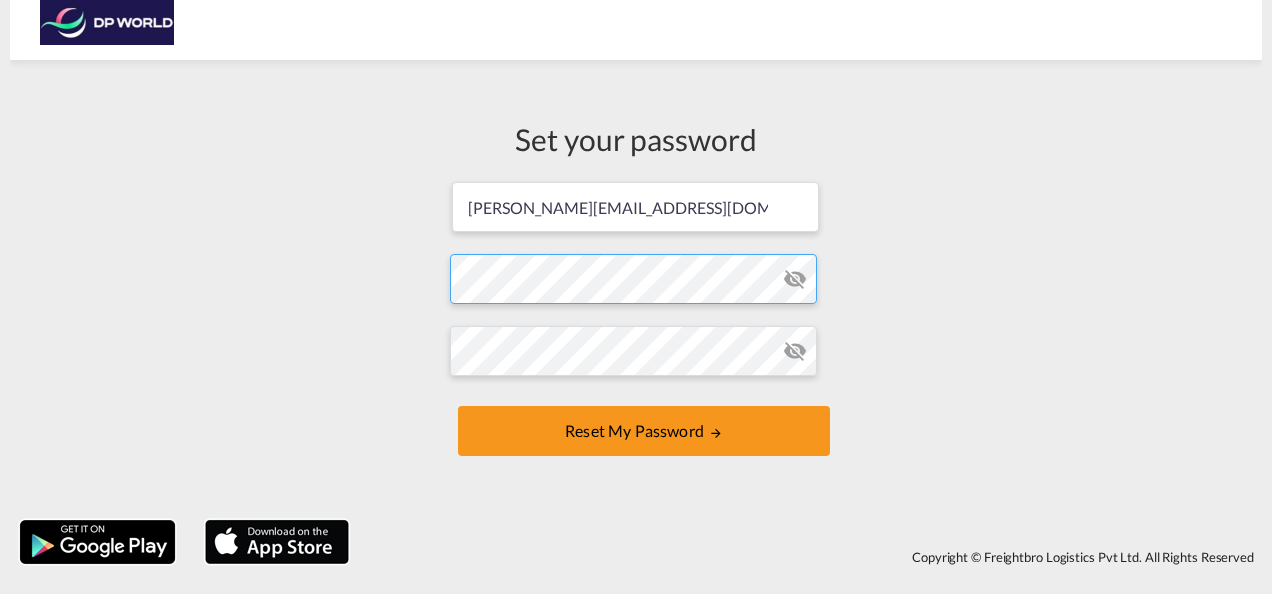 click on "[PERSON_NAME][EMAIL_ADDRESS][DOMAIN_NAME] Password must contain the following: A  special
character A  number
Minimum  8 characters Password (Confirm) field is required
Reset my password" at bounding box center [636, 321] 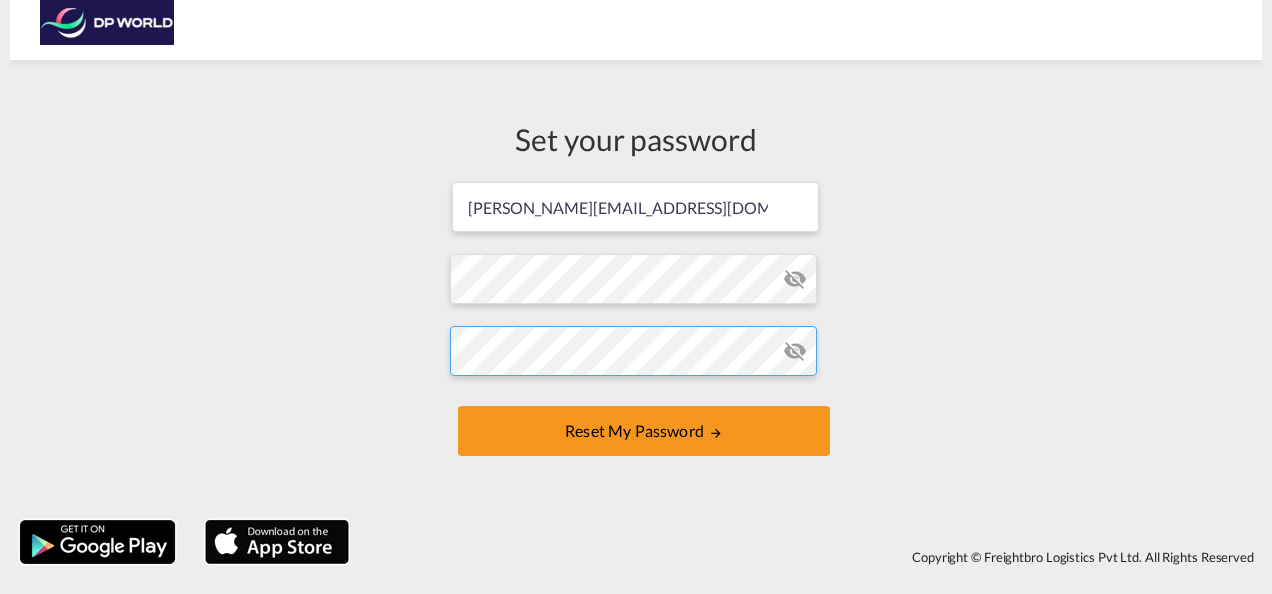 click on "[PERSON_NAME][EMAIL_ADDRESS][DOMAIN_NAME] Password must contain the following: A  special
character A  number
Minimum  8 characters Password (Confirm) field is required
Reset my password" at bounding box center (636, 321) 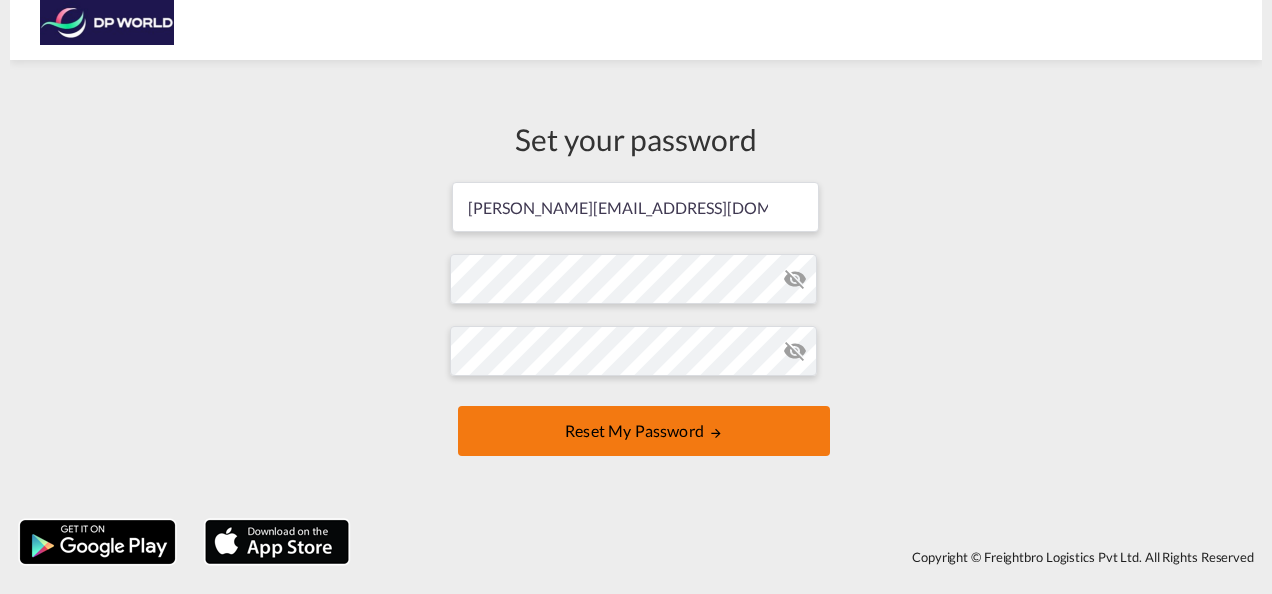 click on "Reset my password" at bounding box center [644, 431] 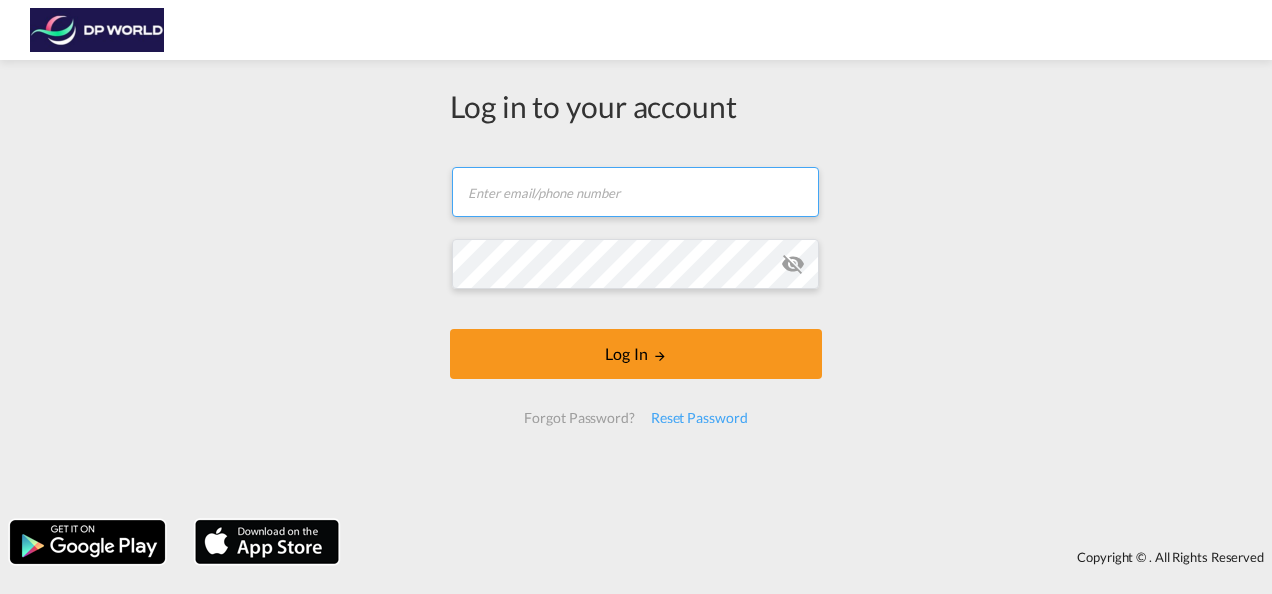 type on "[PERSON_NAME][EMAIL_ADDRESS][DOMAIN_NAME]" 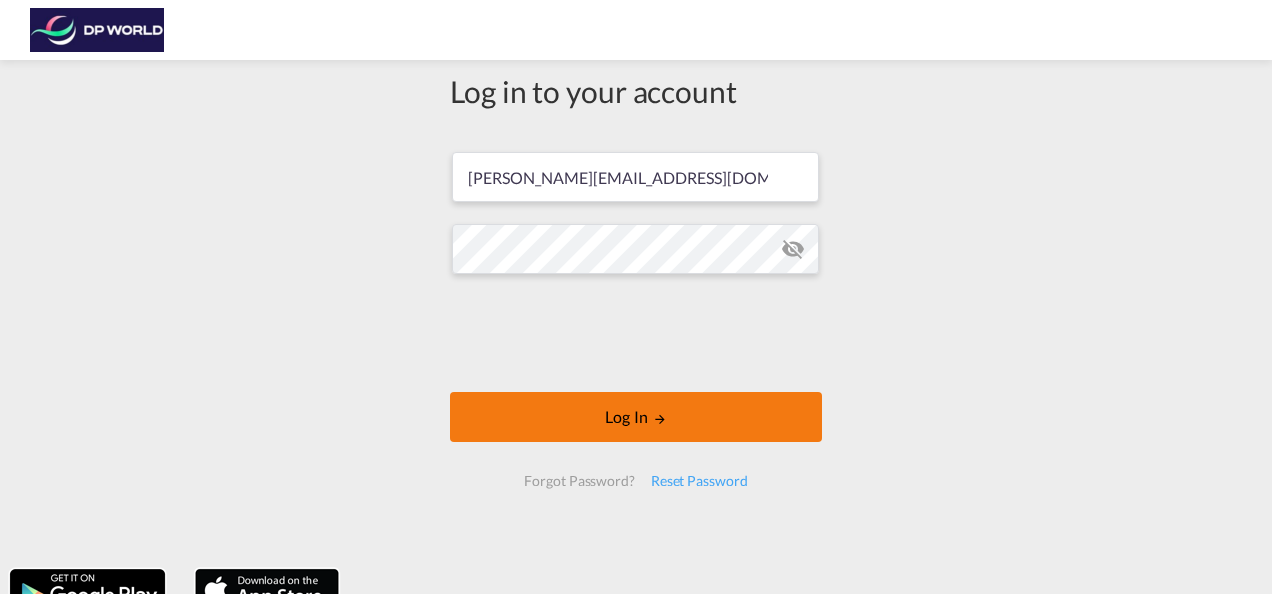 click on "Log In" at bounding box center (636, 417) 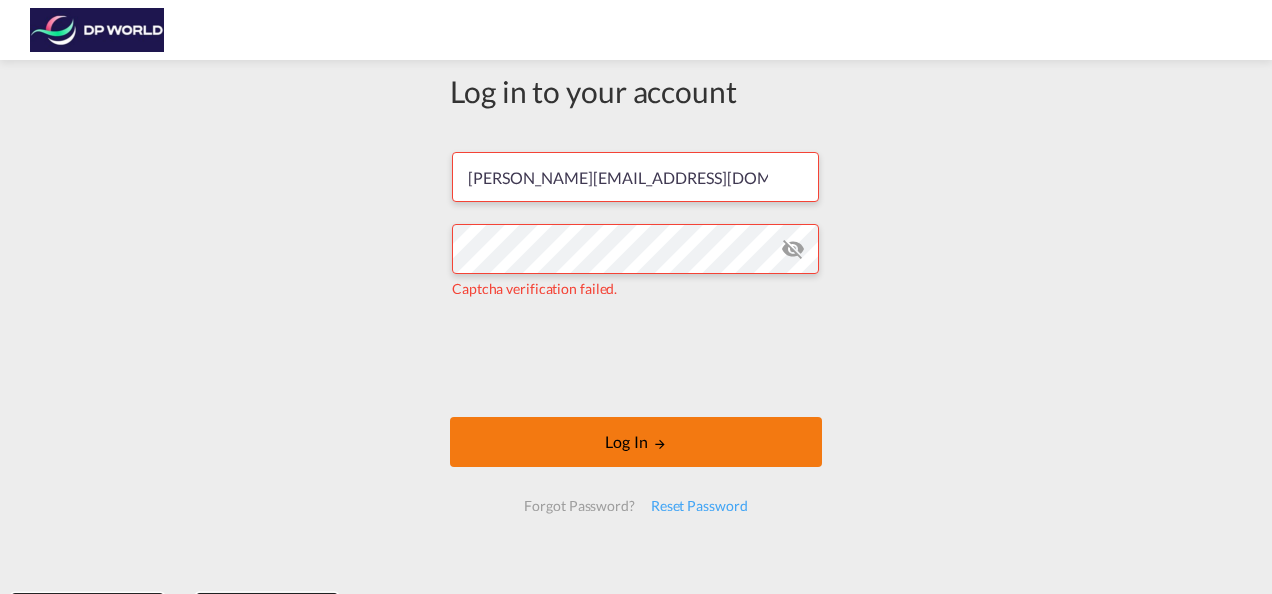 click on "Log In" at bounding box center [636, 442] 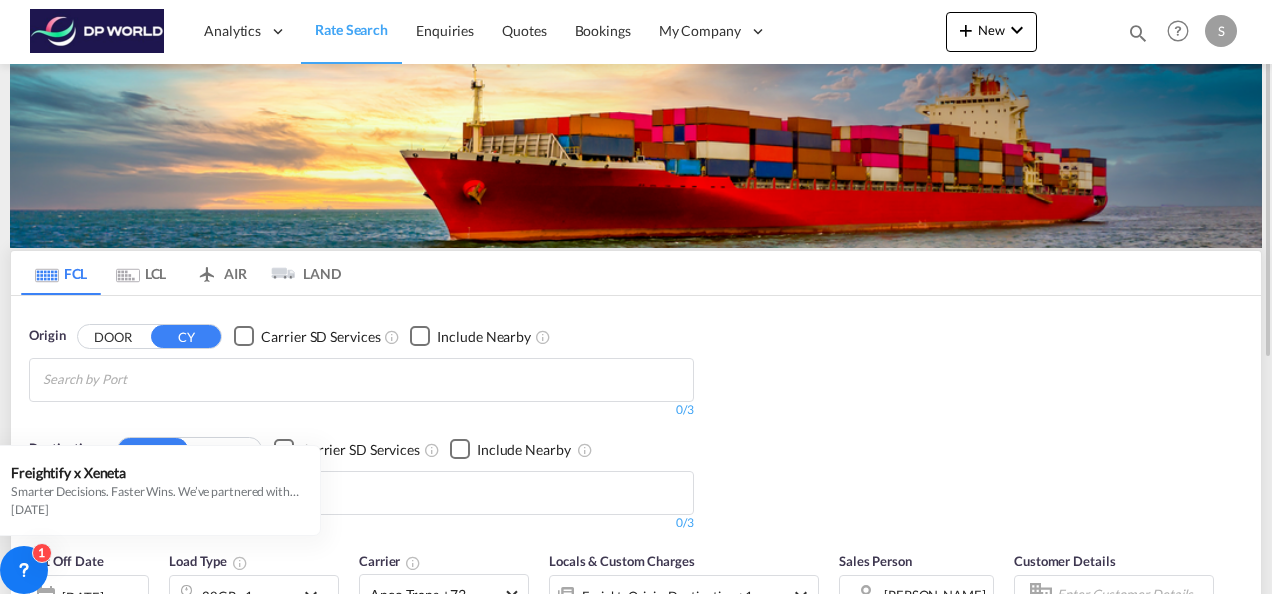 click on "Origin  DOOR
CY
Carrier SD Services Include Nearby
0/3
0/
Destination
CY   DOOR Carrier SD Services Include Nearby
0/3
0/" at bounding box center (636, 419) 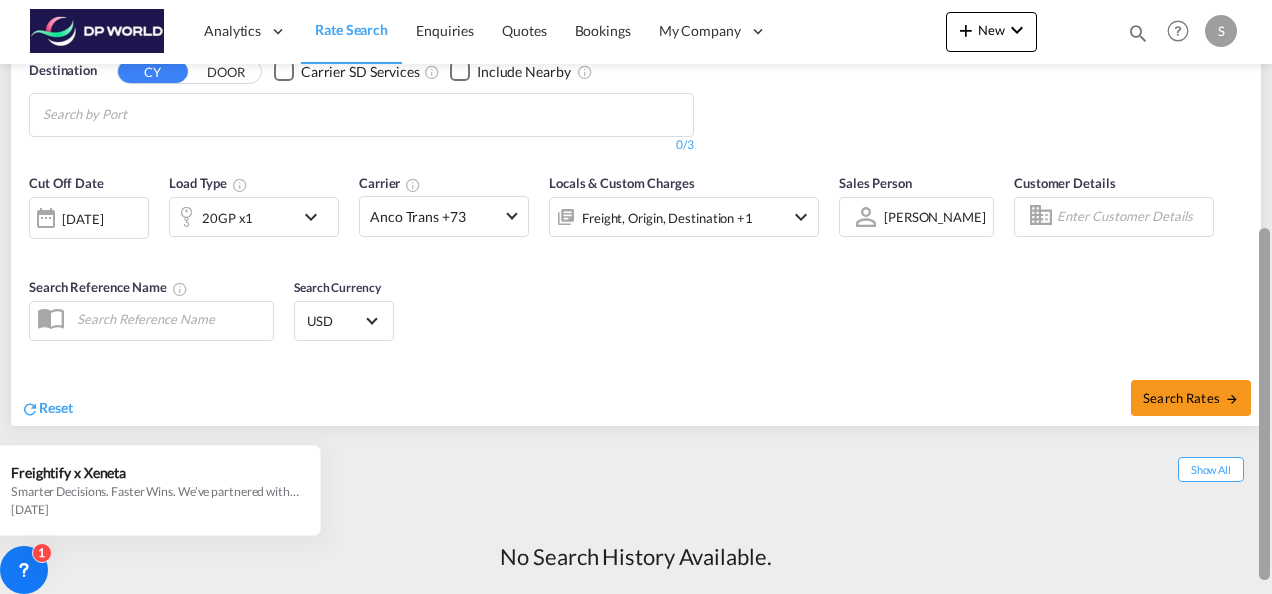 scroll, scrollTop: 394, scrollLeft: 0, axis: vertical 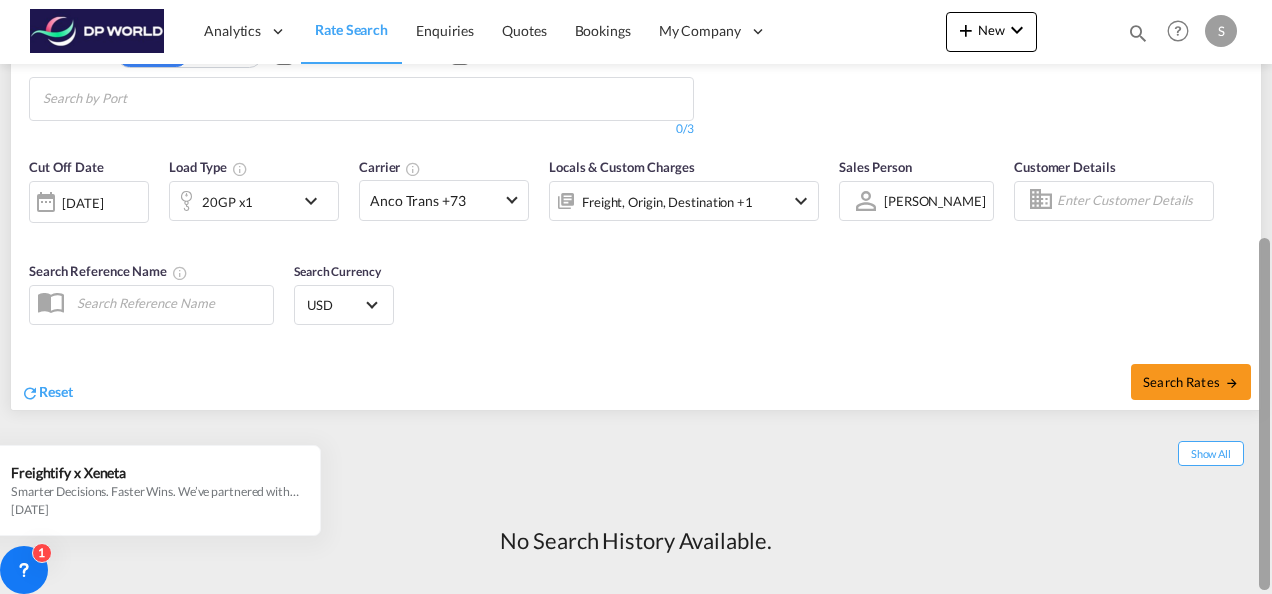 drag, startPoint x: 1269, startPoint y: 201, endPoint x: 1270, endPoint y: 436, distance: 235.00212 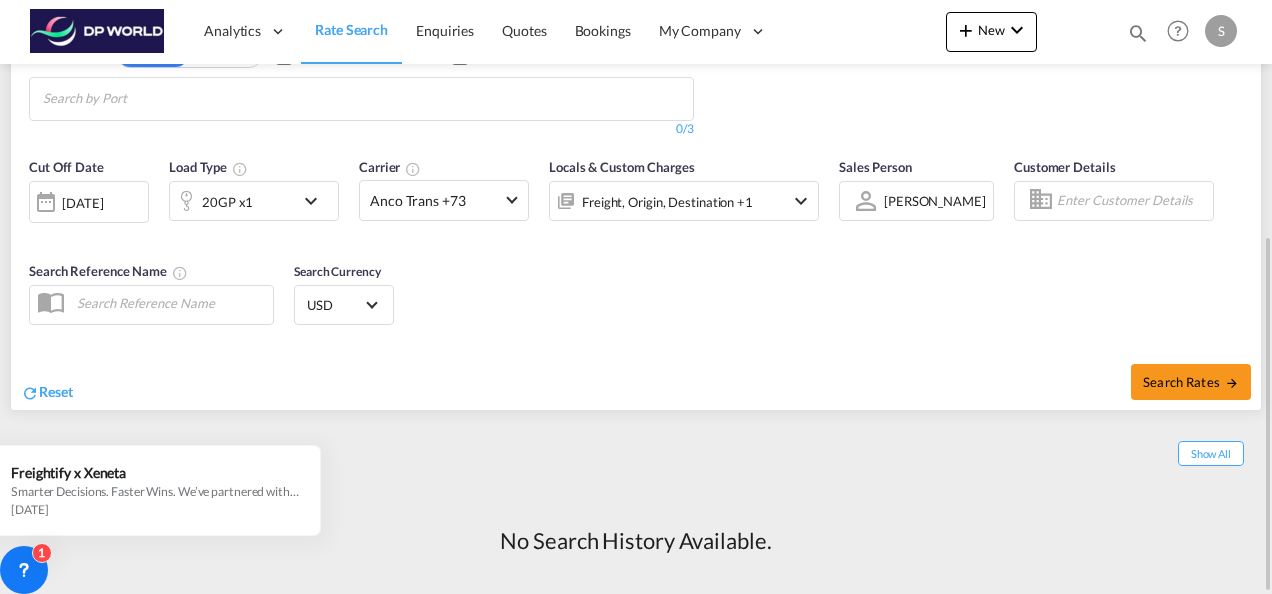 click at bounding box center [316, 201] 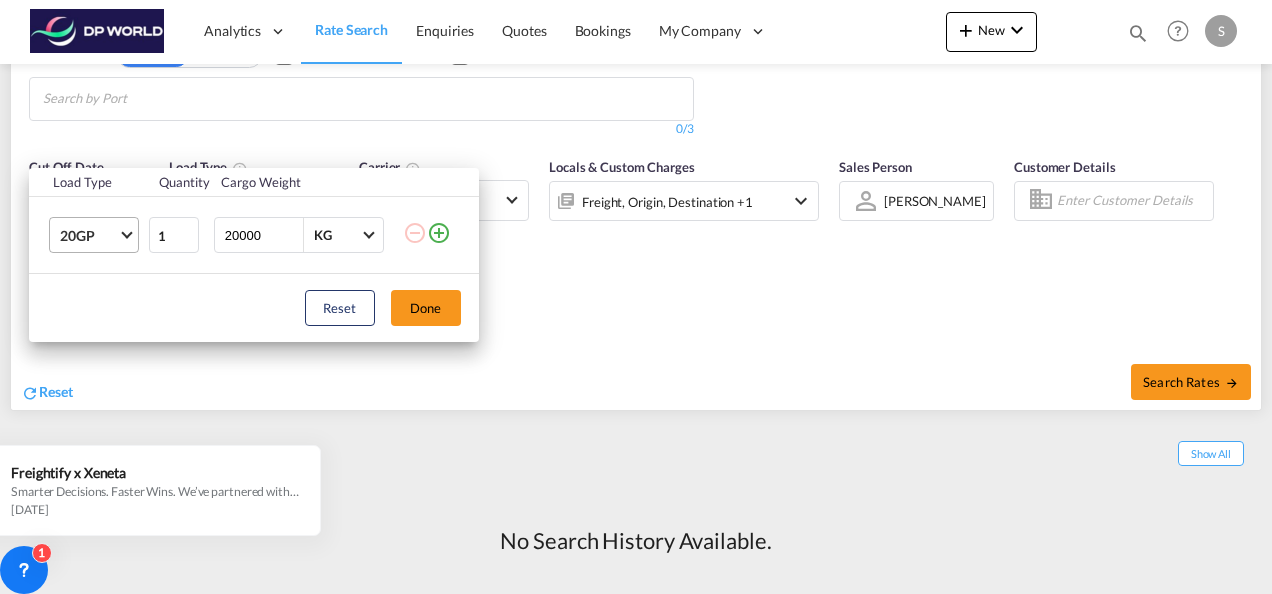 click on "20GP" at bounding box center (98, 235) 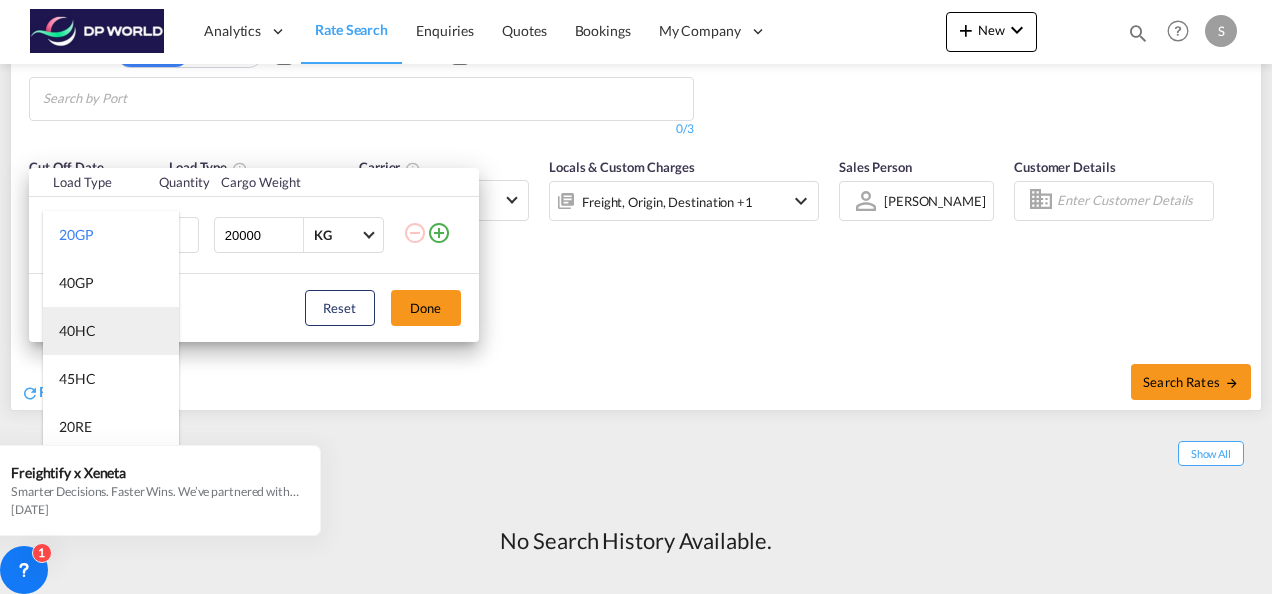 click on "40HC" at bounding box center [77, 331] 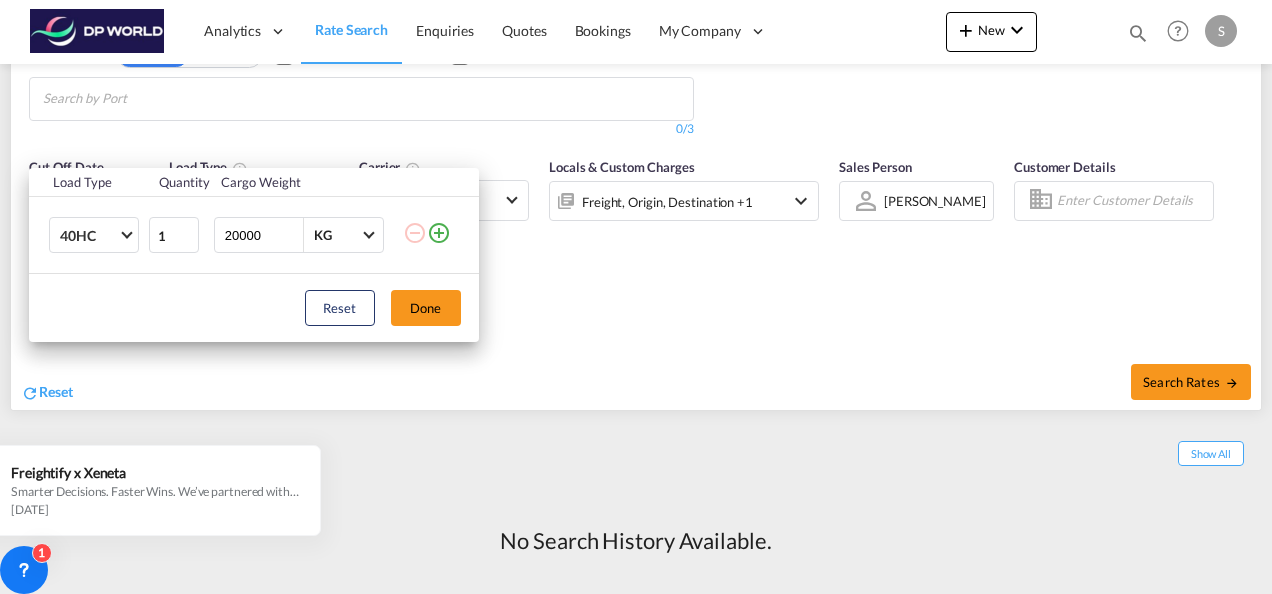 click on "Load Type
Quantity Cargo Weight
40HC
1 20000 KG KG
Load type addition is restricted to 4 Reset Done" at bounding box center (636, 297) 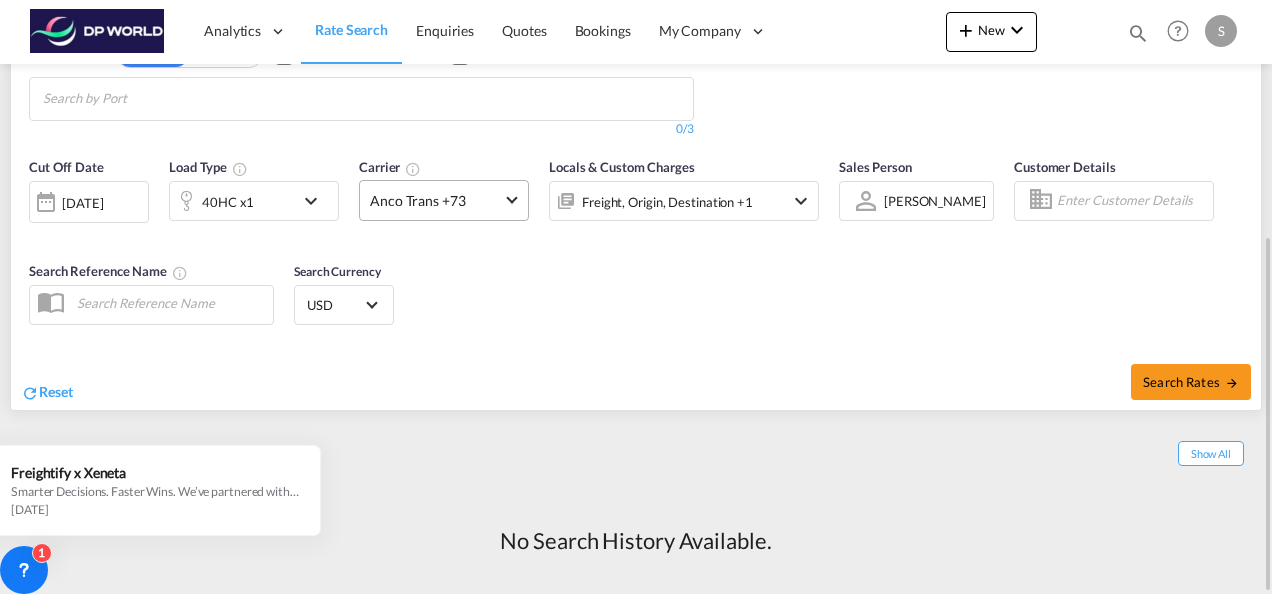 click on "Anco Trans +73" at bounding box center [444, 200] 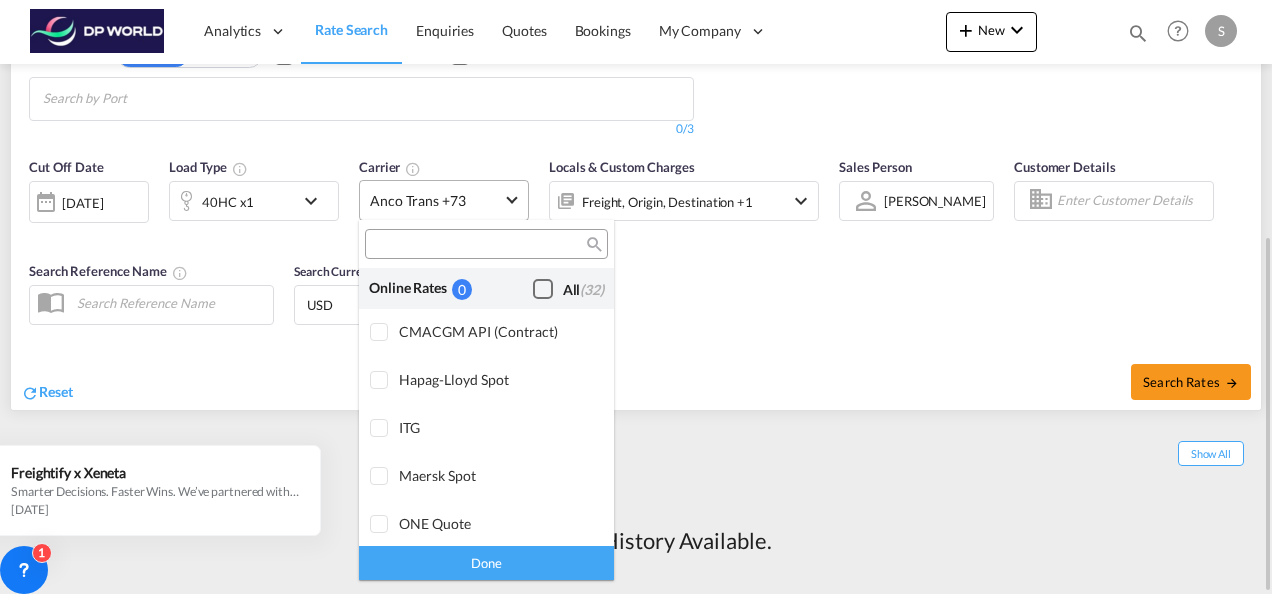 scroll, scrollTop: 1520, scrollLeft: 0, axis: vertical 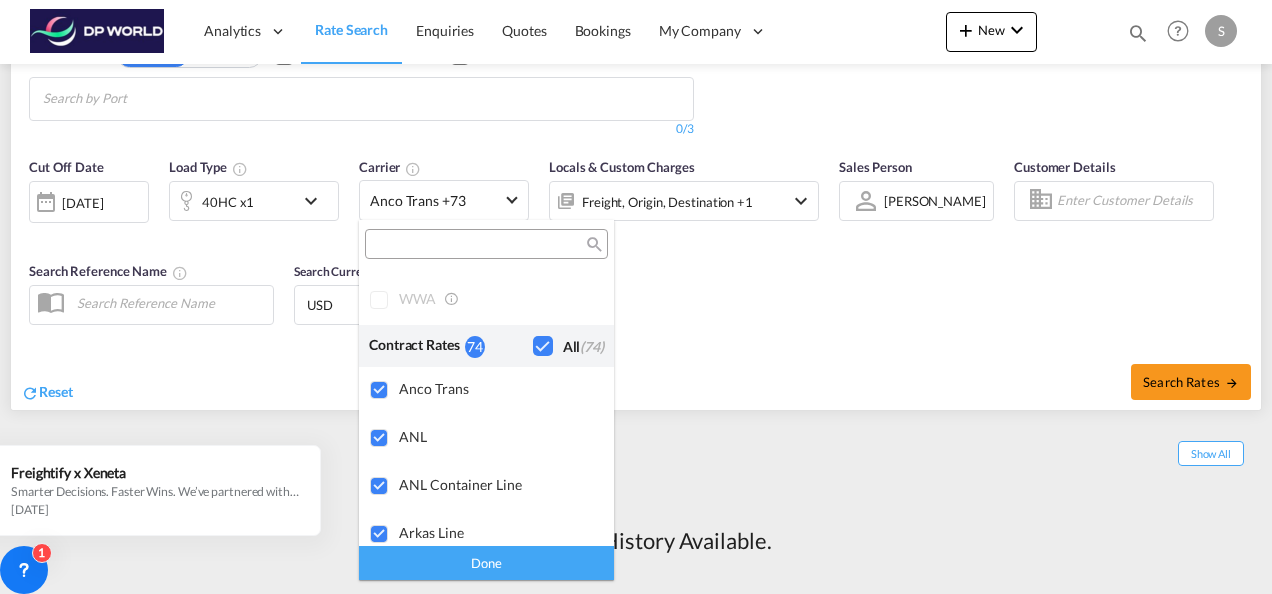 click at bounding box center (543, 346) 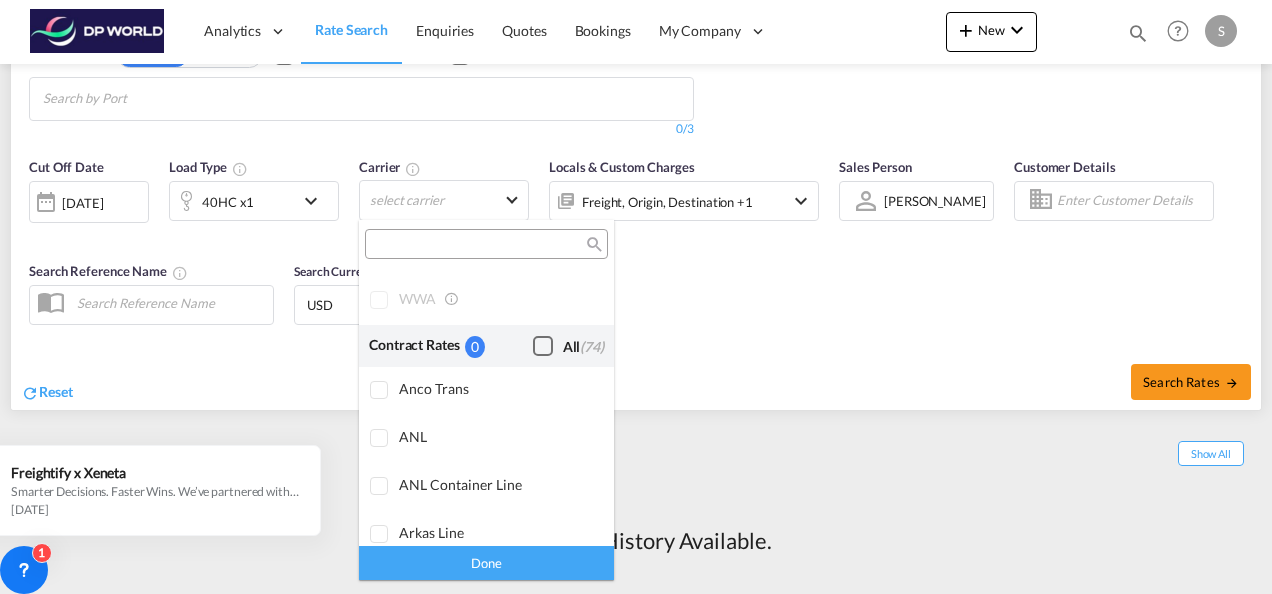 click at bounding box center [543, 346] 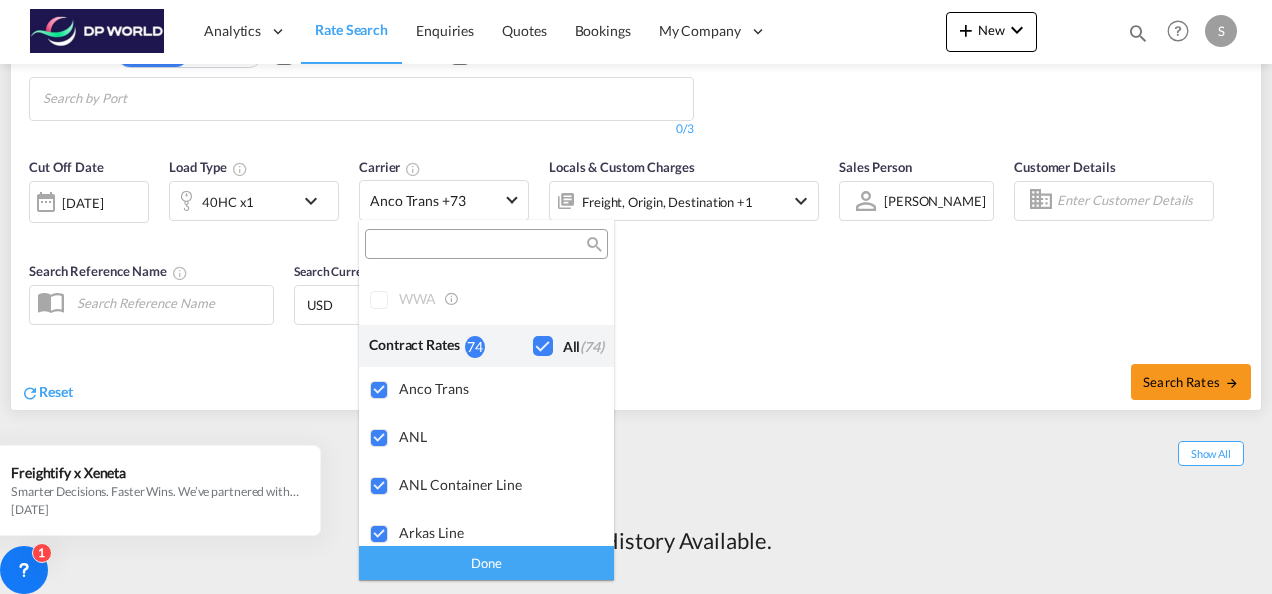 click at bounding box center [636, 297] 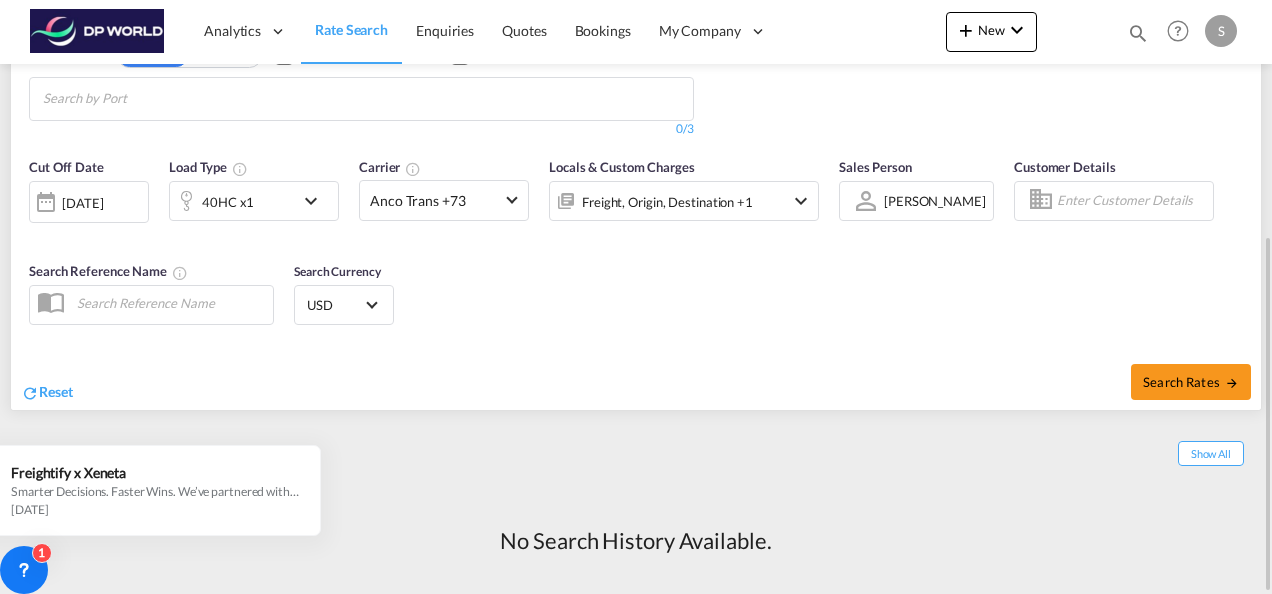 click at bounding box center [1132, 201] 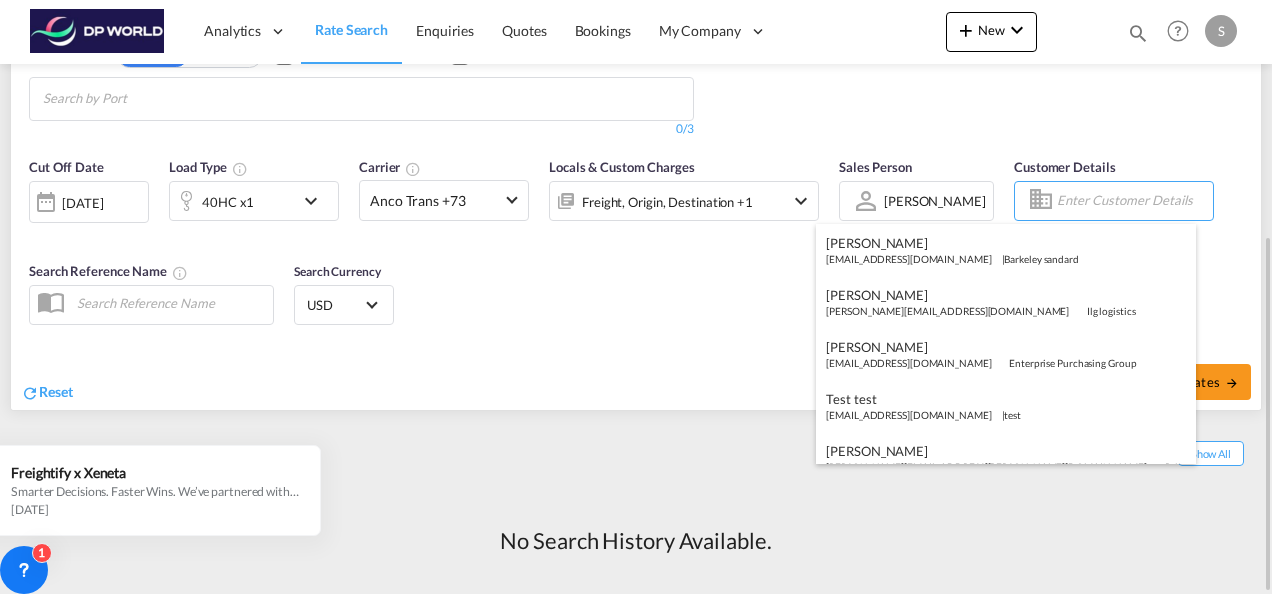 type on "r" 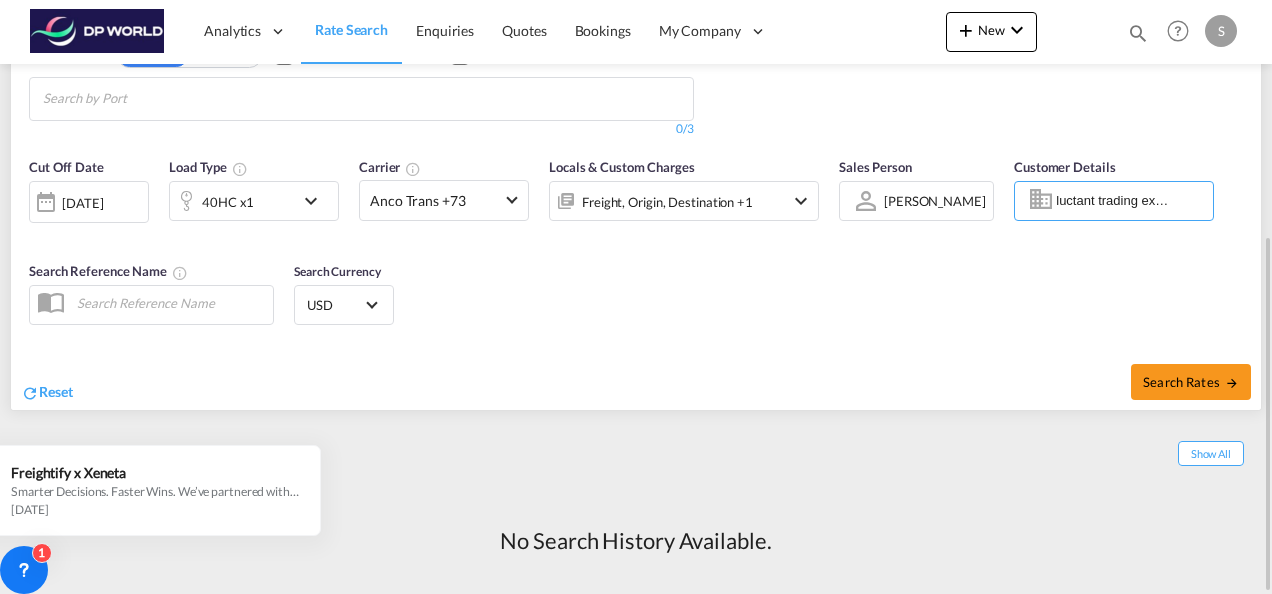 scroll, scrollTop: 0, scrollLeft: 38, axis: horizontal 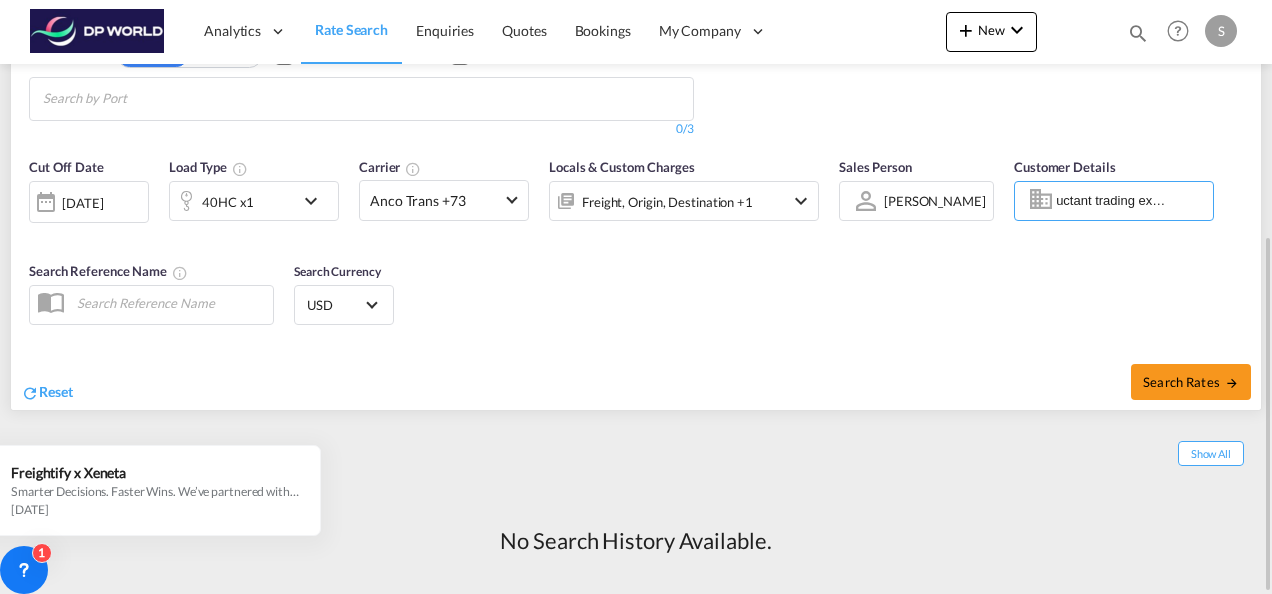 type on "the reluctant trading experiment" 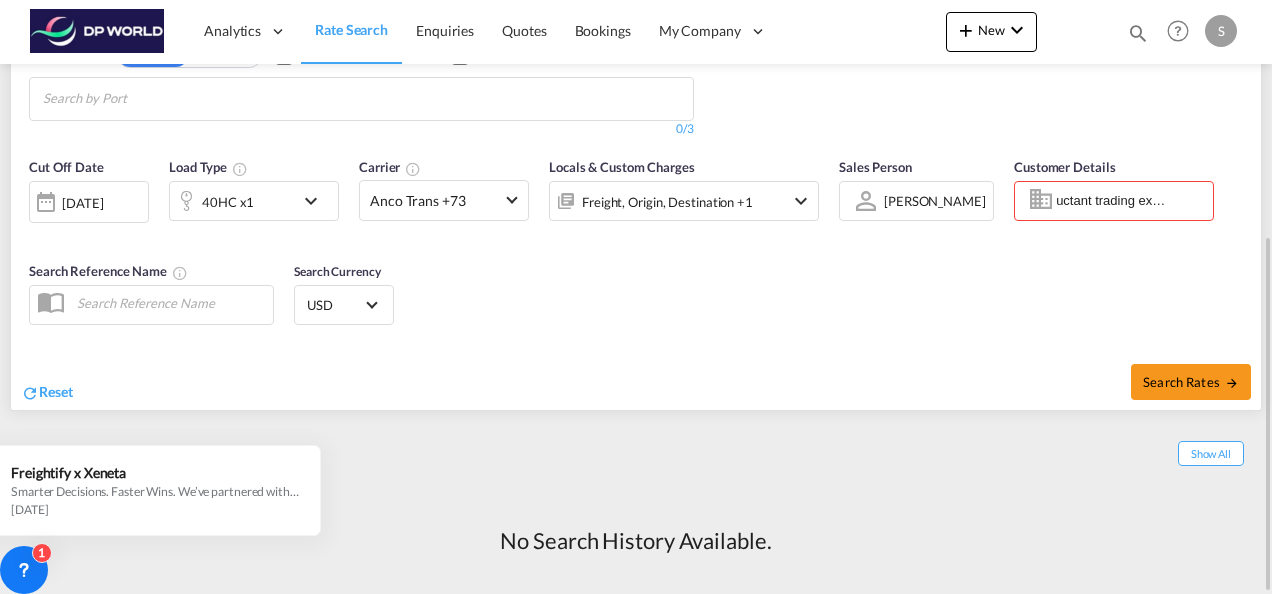 scroll, scrollTop: 0, scrollLeft: 0, axis: both 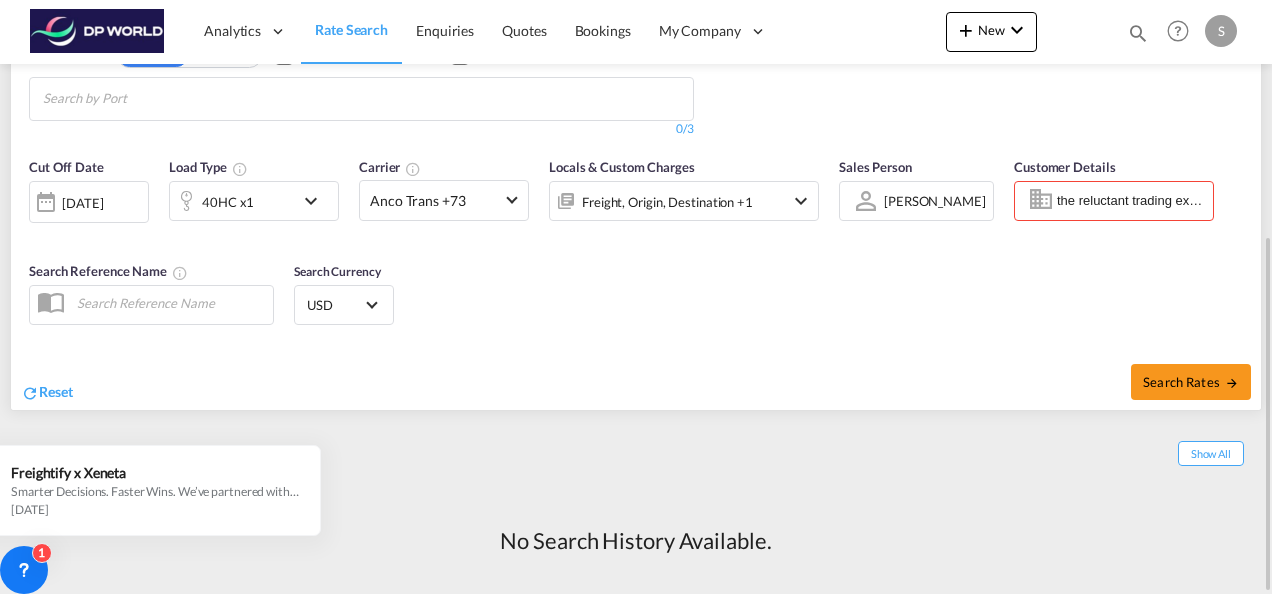 drag, startPoint x: 1264, startPoint y: 218, endPoint x: 1254, endPoint y: 180, distance: 39.293766 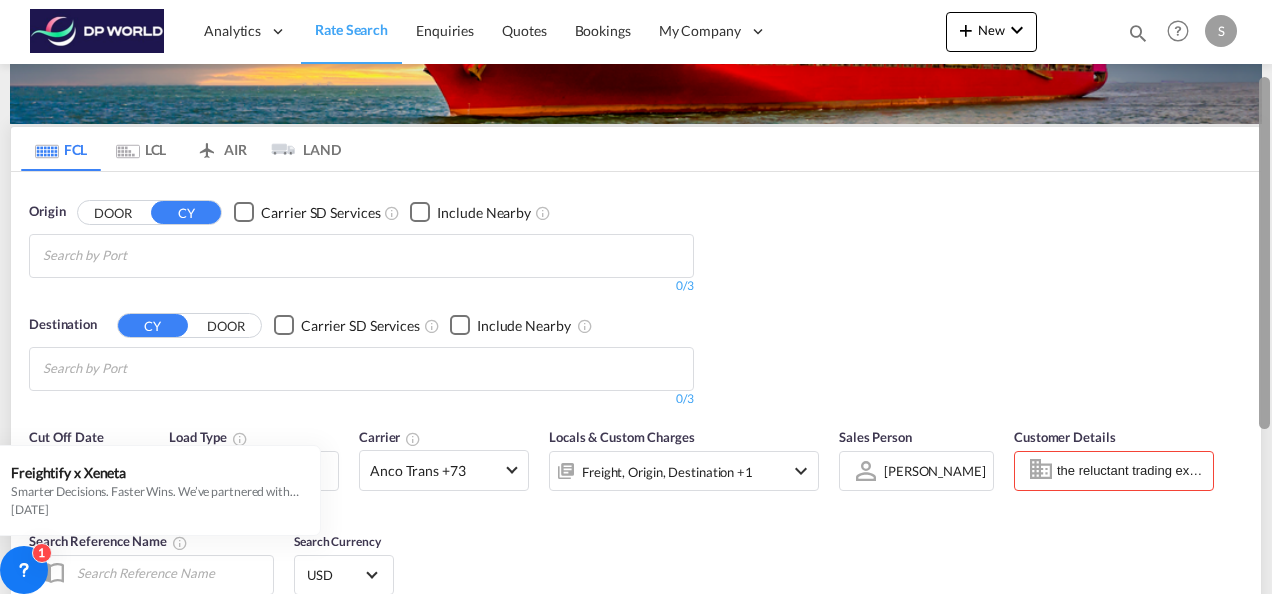 scroll, scrollTop: 126, scrollLeft: 0, axis: vertical 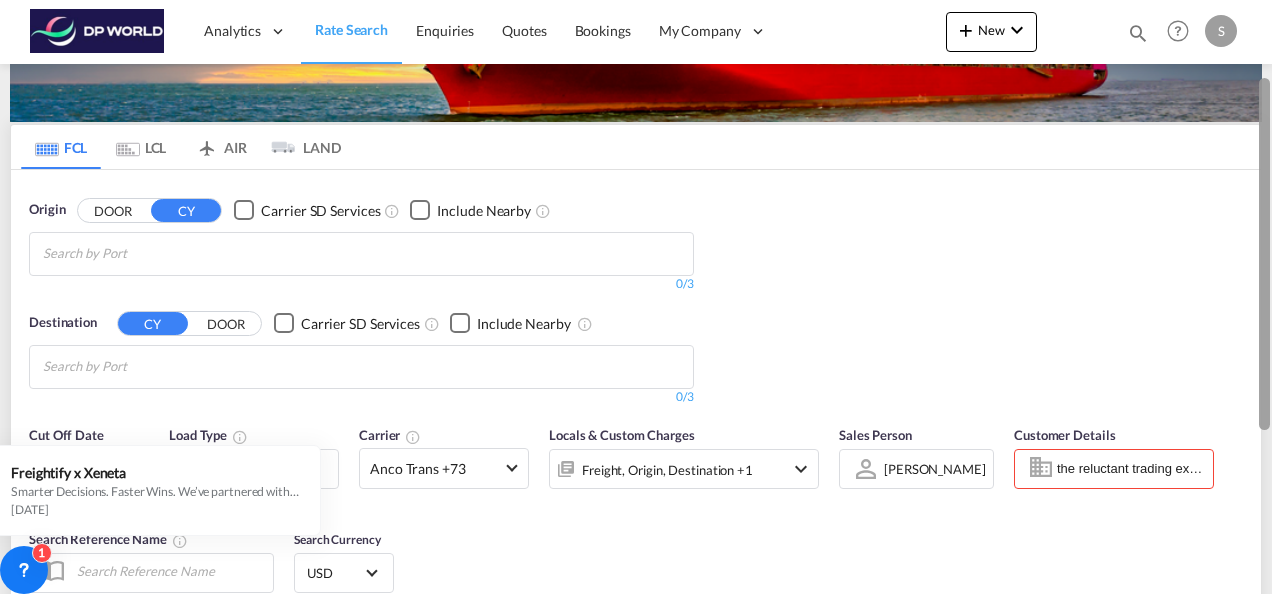 drag, startPoint x: 1265, startPoint y: 262, endPoint x: 1241, endPoint y: 103, distance: 160.80112 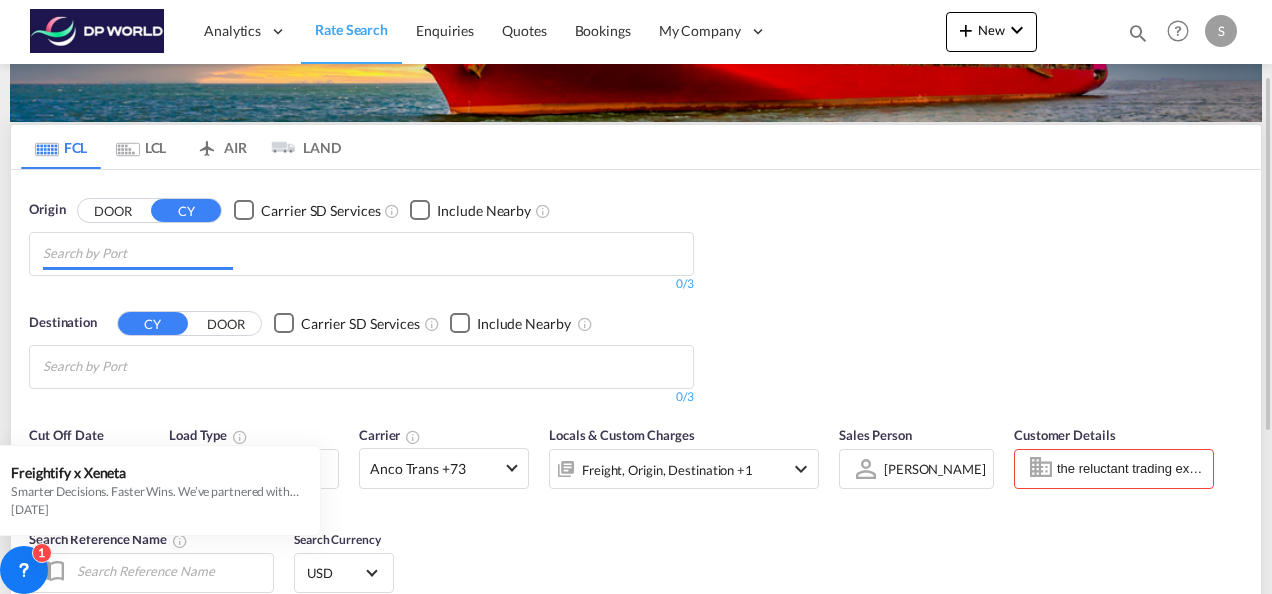 click at bounding box center (138, 254) 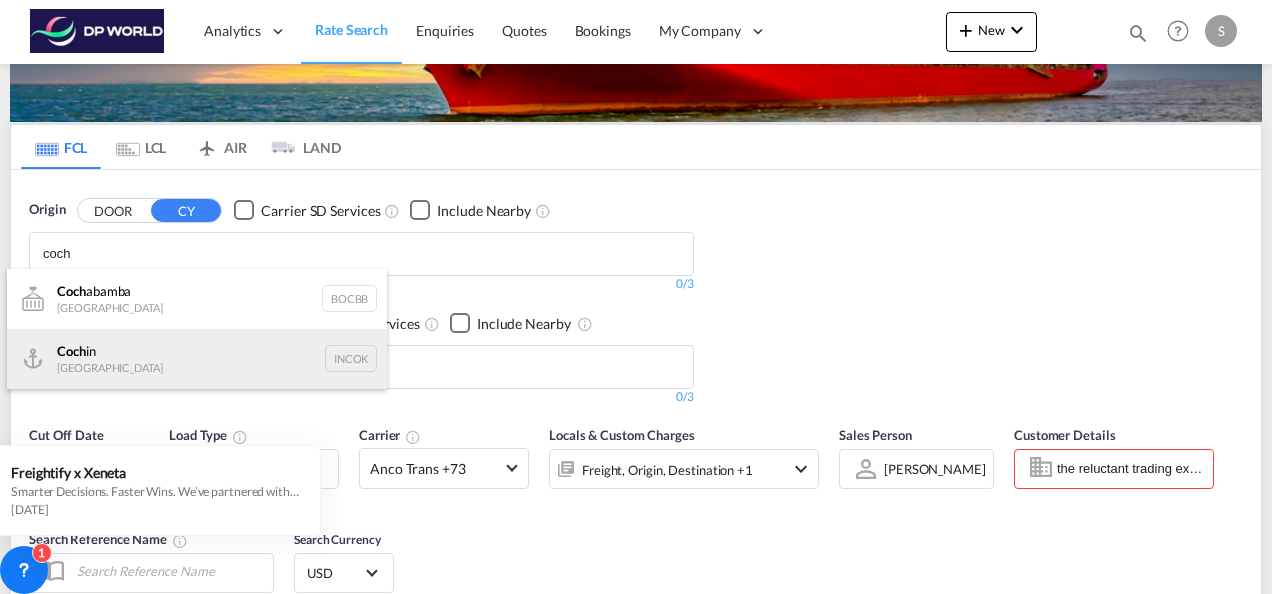 type on "coch" 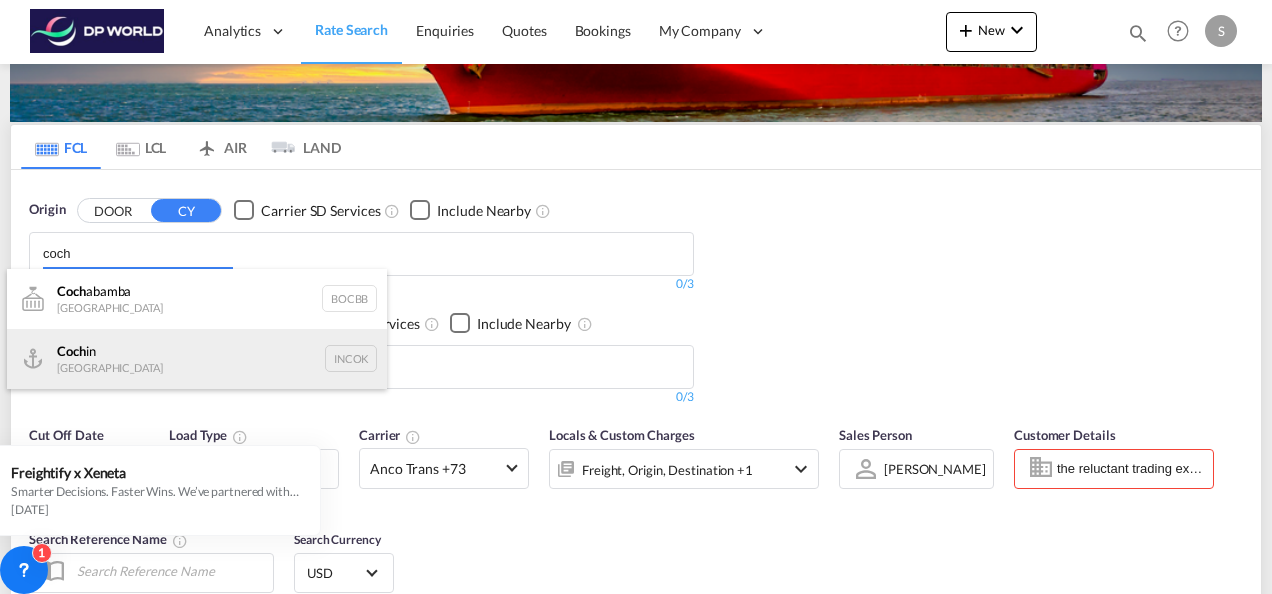 type 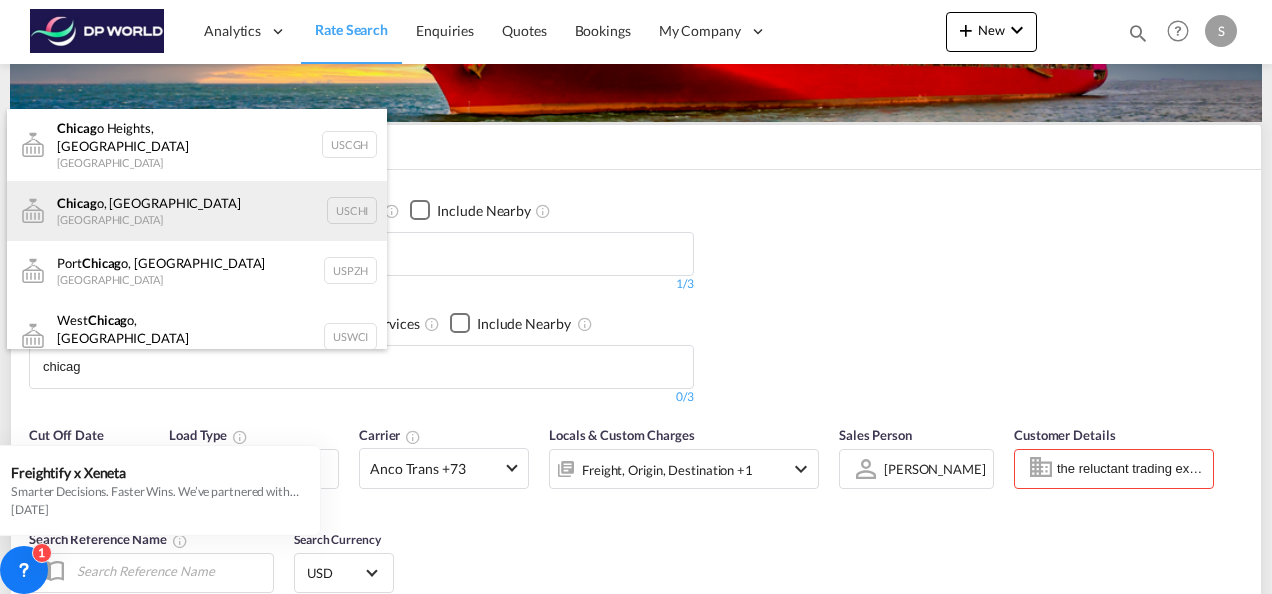 type on "chicag" 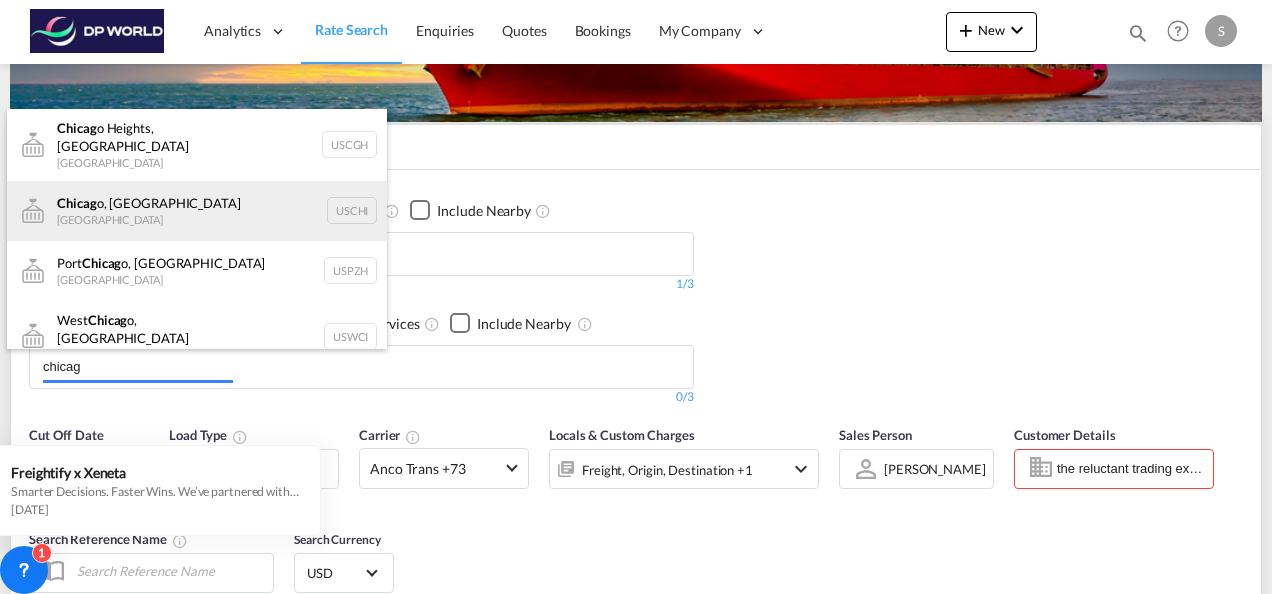 type 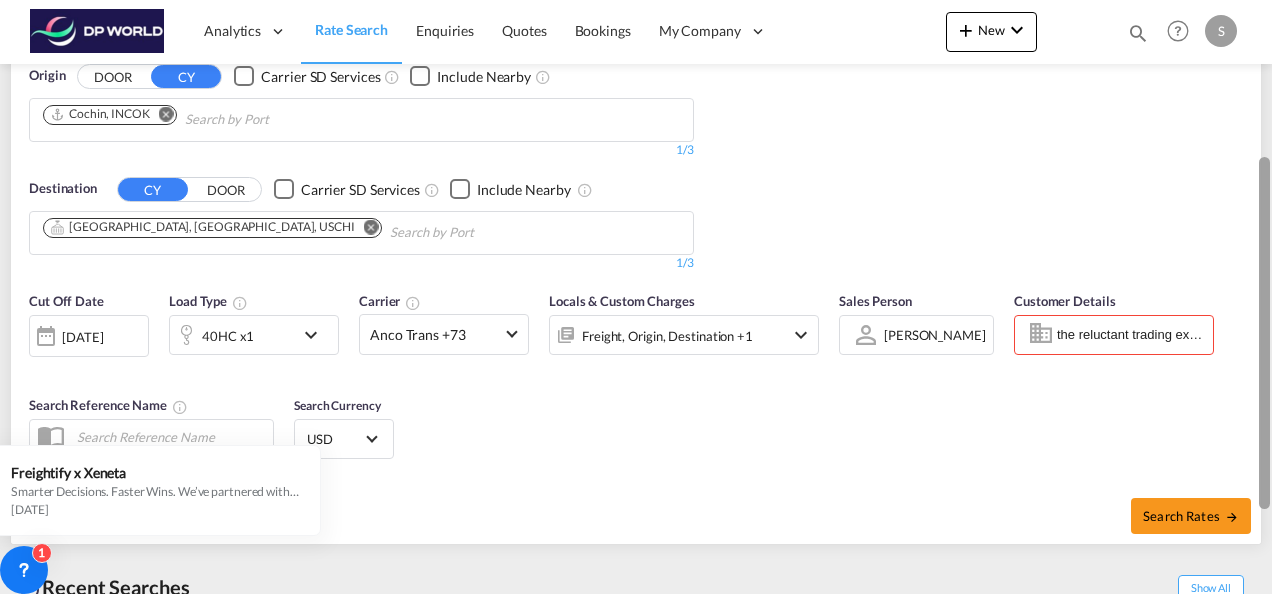 drag, startPoint x: 1266, startPoint y: 296, endPoint x: 1265, endPoint y: 376, distance: 80.00625 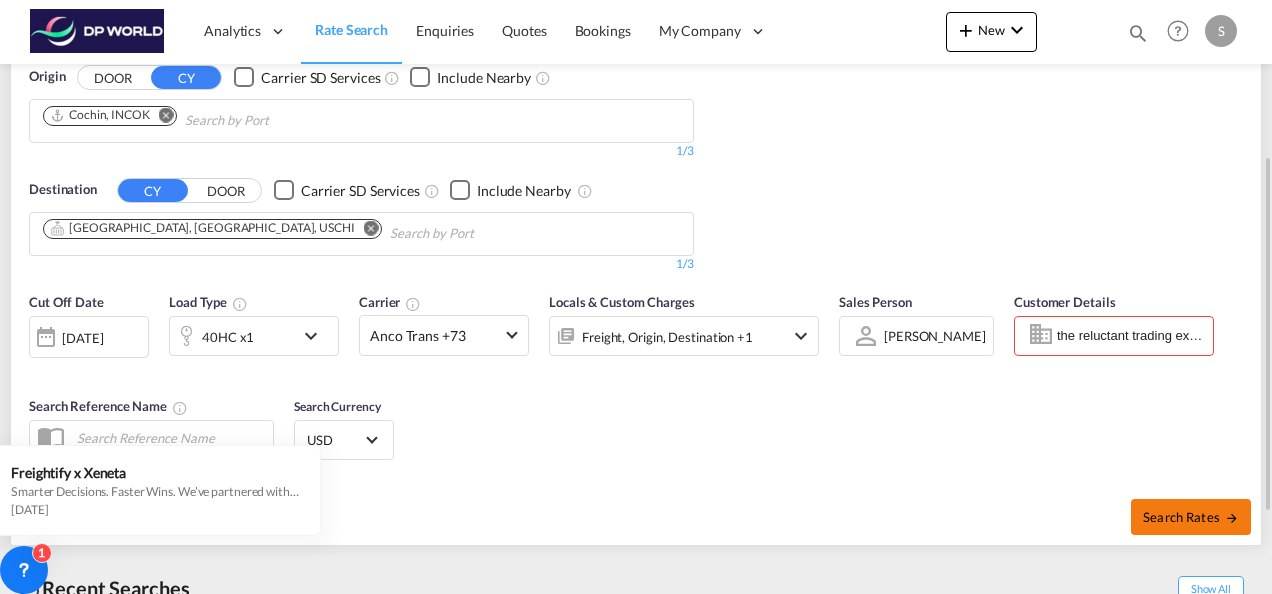 click on "Search Rates" at bounding box center (1191, 517) 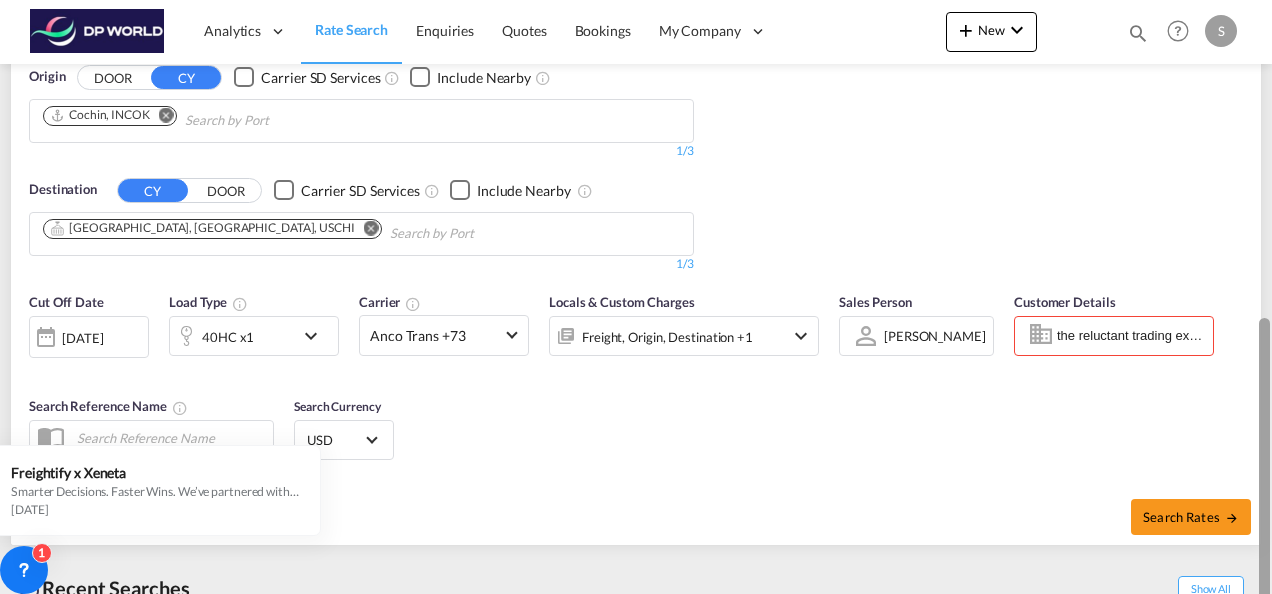 scroll, scrollTop: 394, scrollLeft: 0, axis: vertical 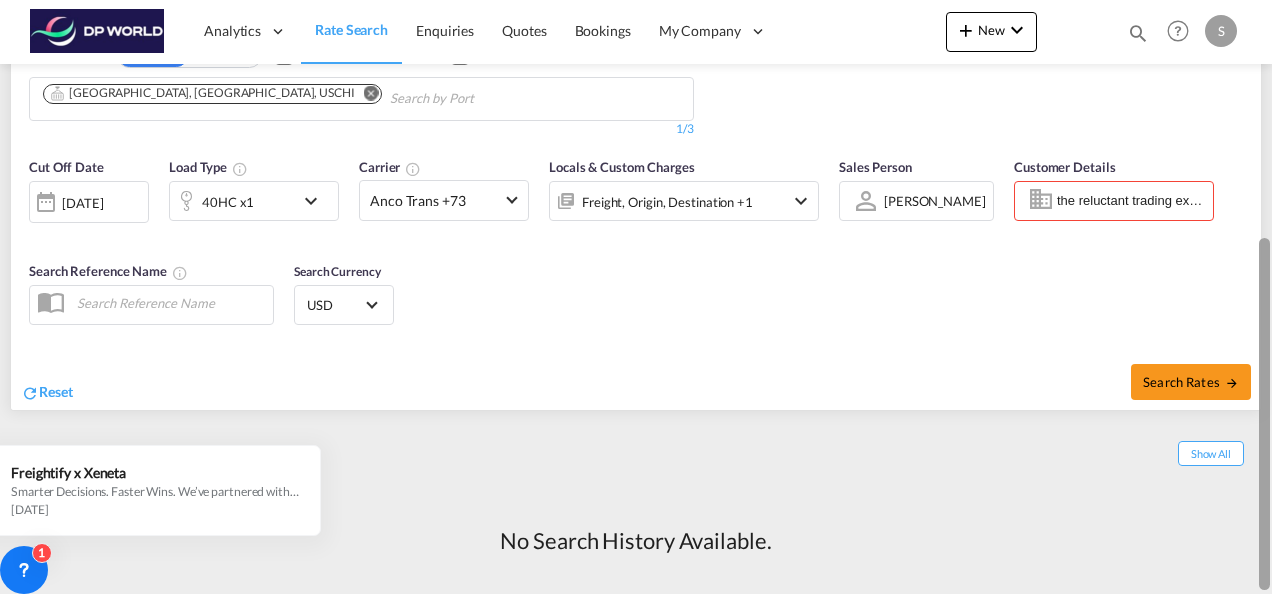 drag, startPoint x: 1269, startPoint y: 308, endPoint x: 1268, endPoint y: 444, distance: 136.00368 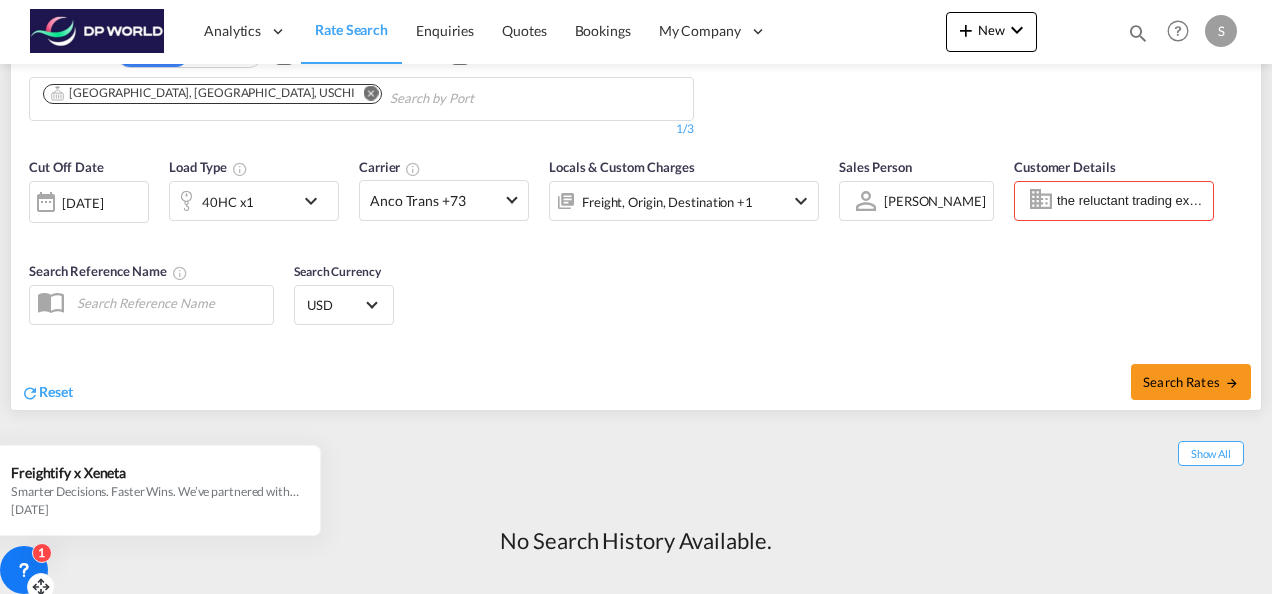 click on "1" at bounding box center [24, 570] 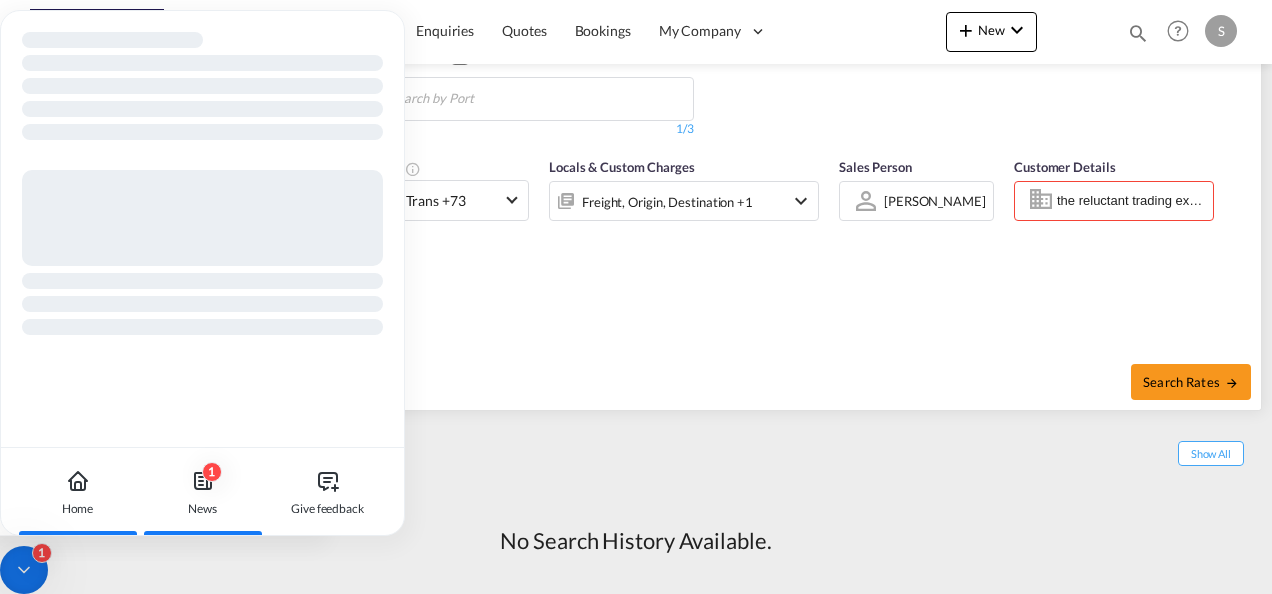click on "1 News" at bounding box center [202, 492] 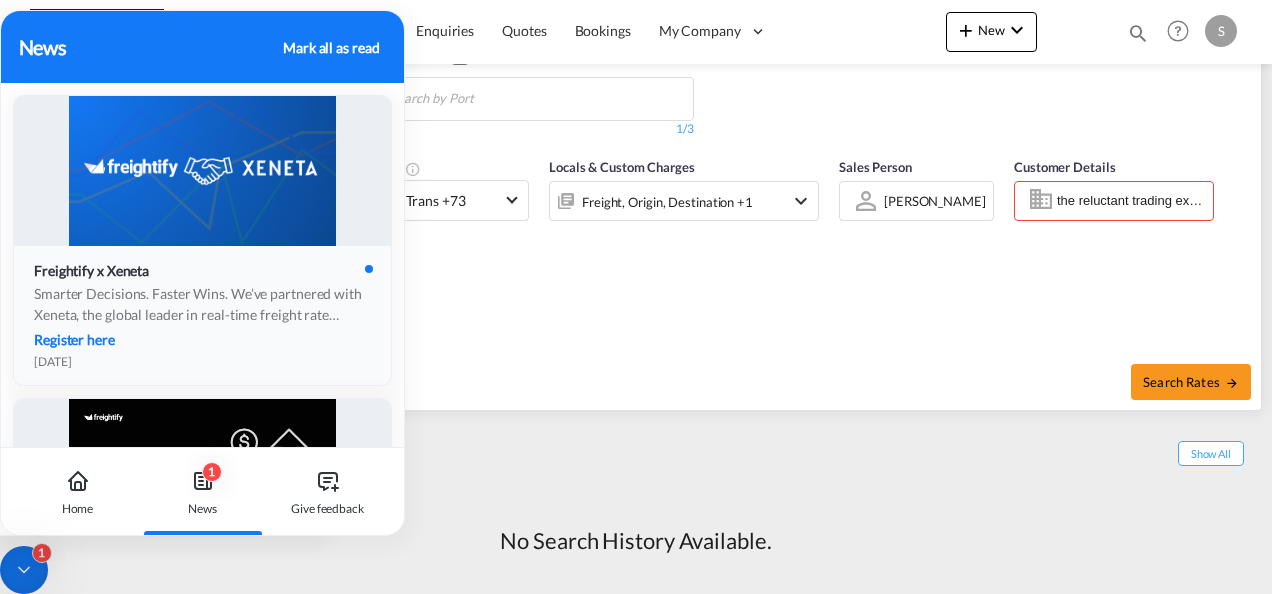 click on "Smarter Decisions. Faster Wins. We’ve partnered with Xeneta, the global leader in real-time freight rate benchmarking and market intelligence , to bring market average rate data on selected lanes directly into your Freightify RMS. Benchmark your contracted and spot rates on selected lanes with real-time market averages Get instant visibility into pricing trends to stay ahead in dynamic markets Price with precision and protect your margins in every quote Respond faster with rates your customers can trust Move with clarity in a volatile freight environment Benchmark your rates now. Sign up below" at bounding box center (202, 304) 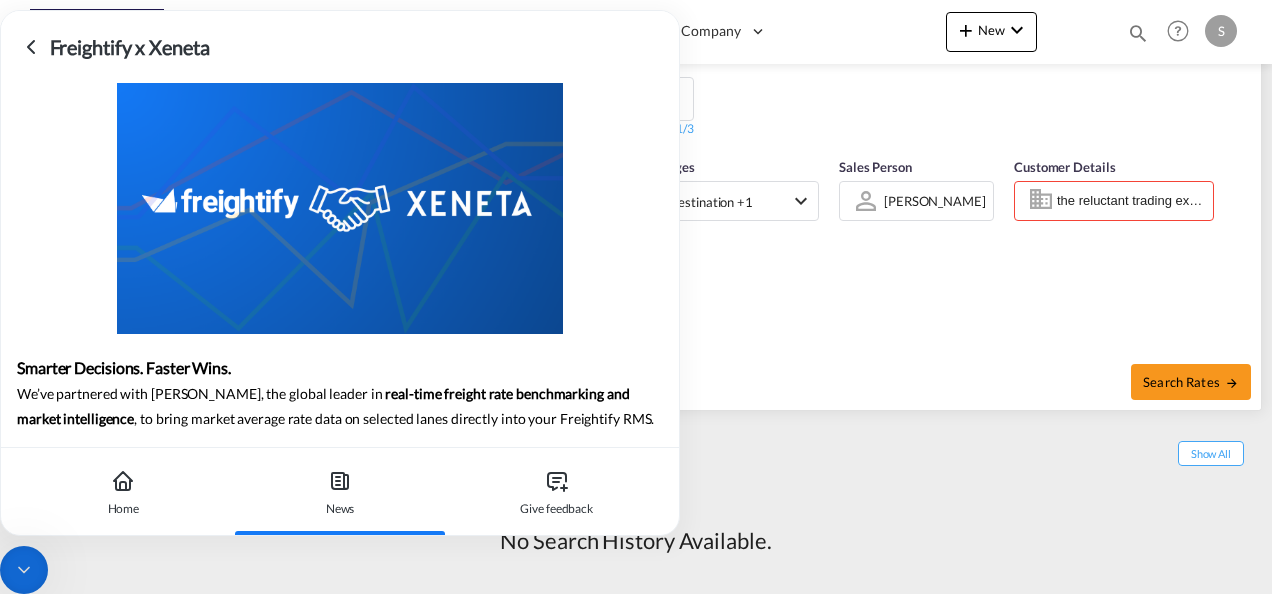click at bounding box center [340, 208] 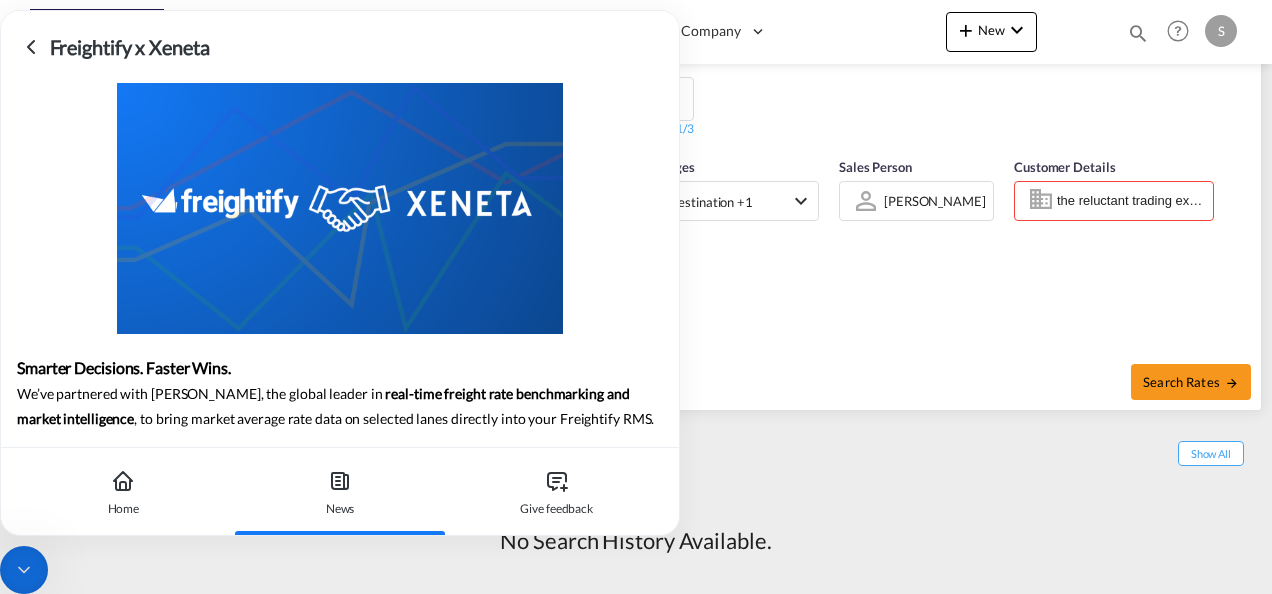 click 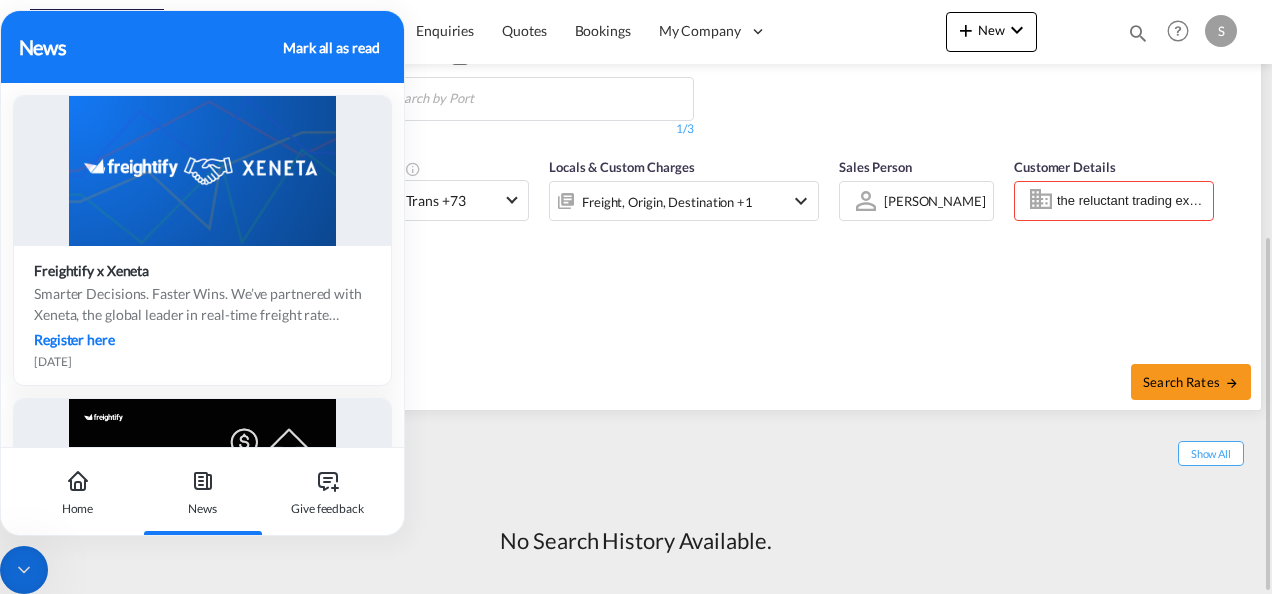click on "Reset" at bounding box center (331, 376) 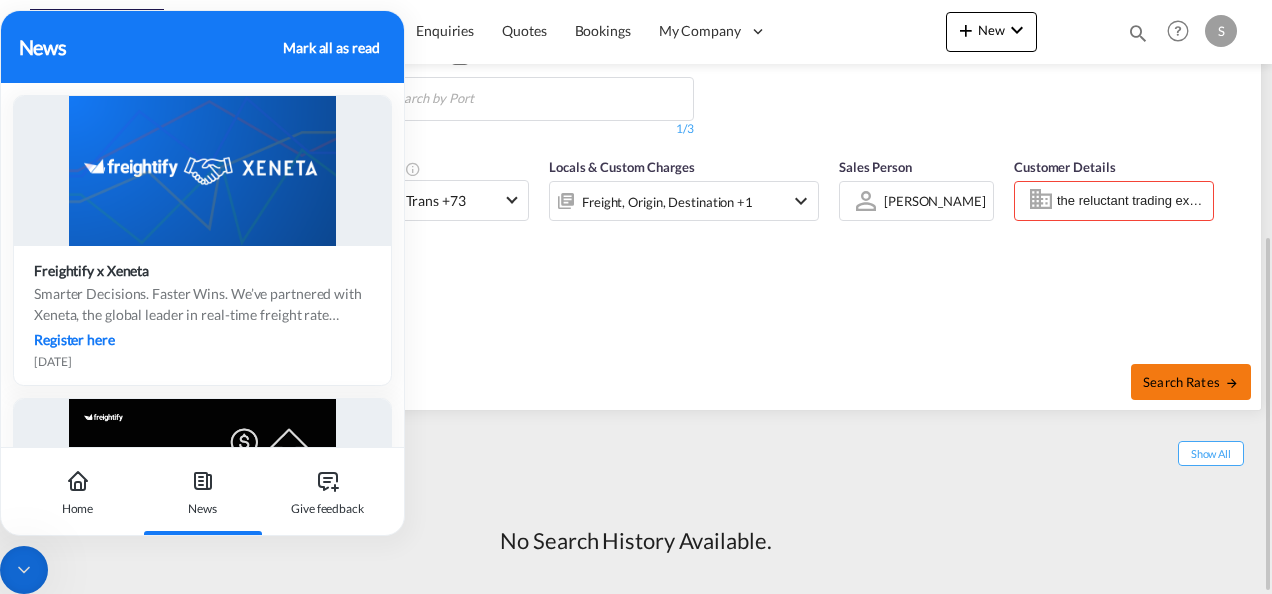 click on "Search Rates" at bounding box center [1191, 382] 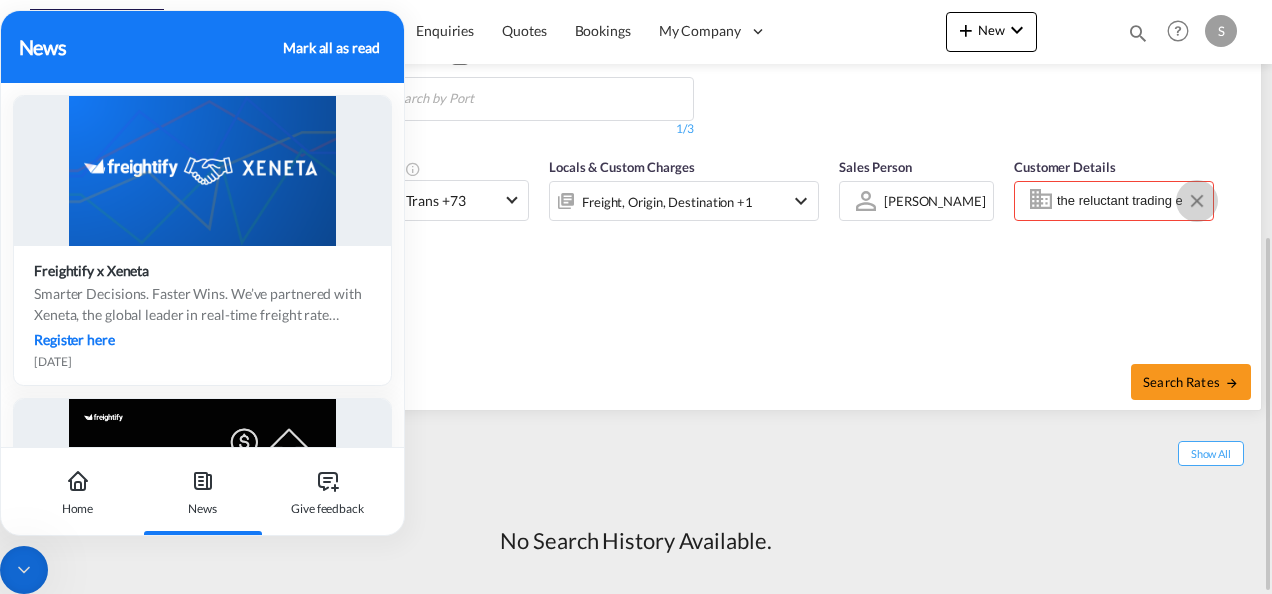 click at bounding box center (1197, 201) 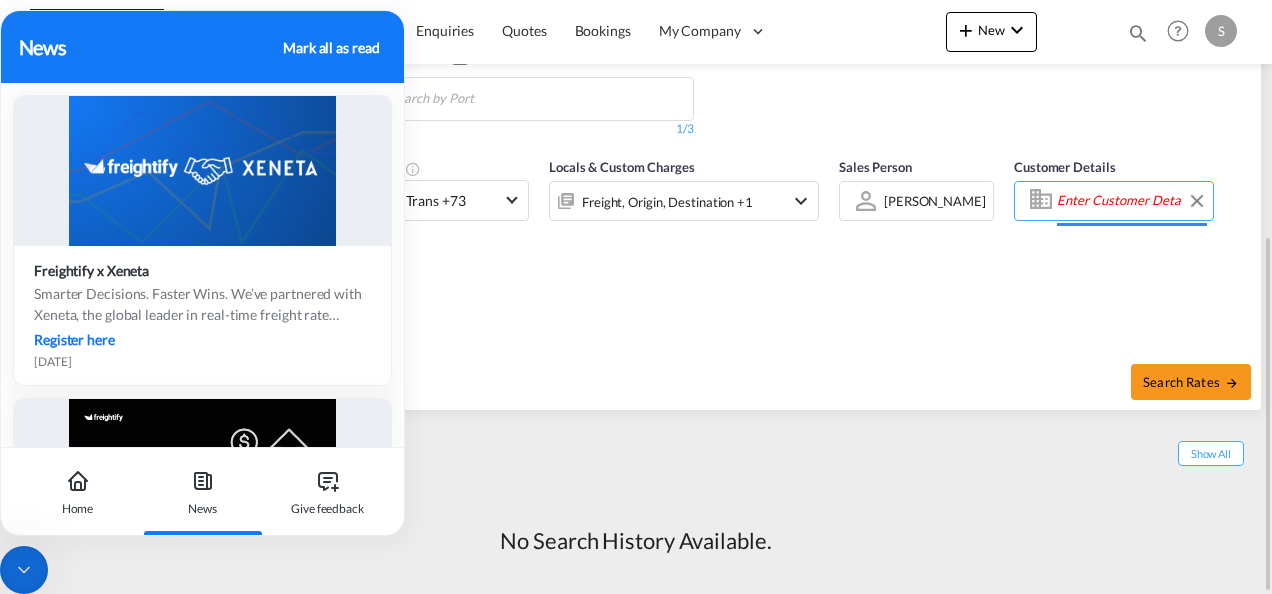 scroll, scrollTop: 0, scrollLeft: 0, axis: both 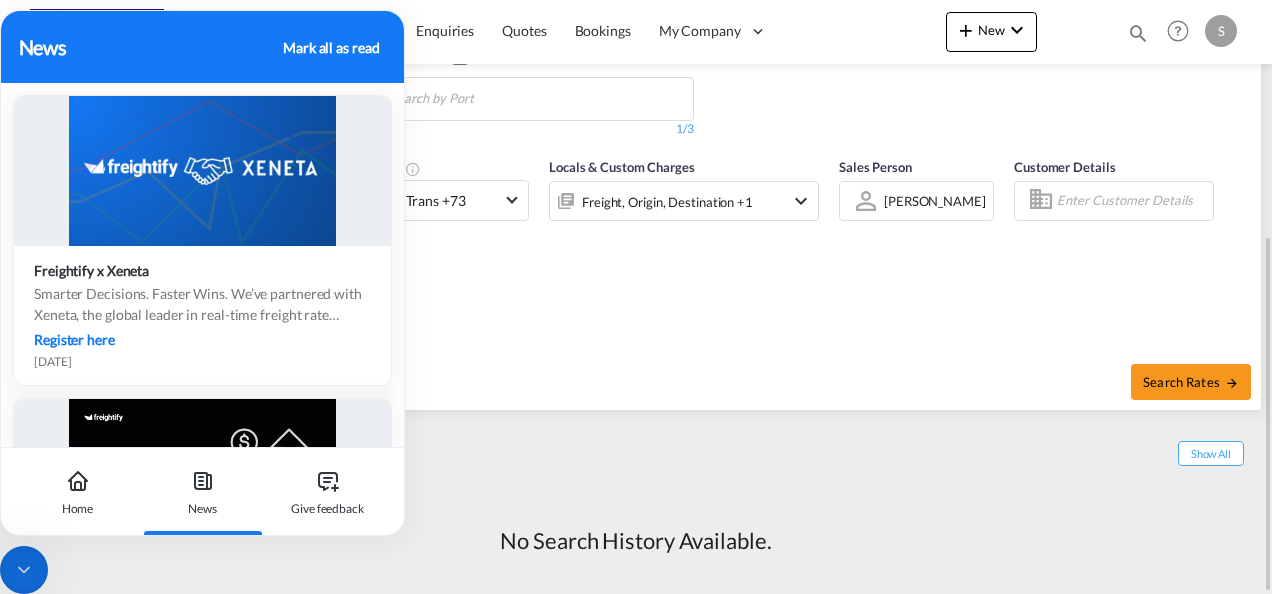 click on "Analytics
Reports
Dashboard
Rate Search
Enquiries
Quotes
Bookings" at bounding box center [636, 297] 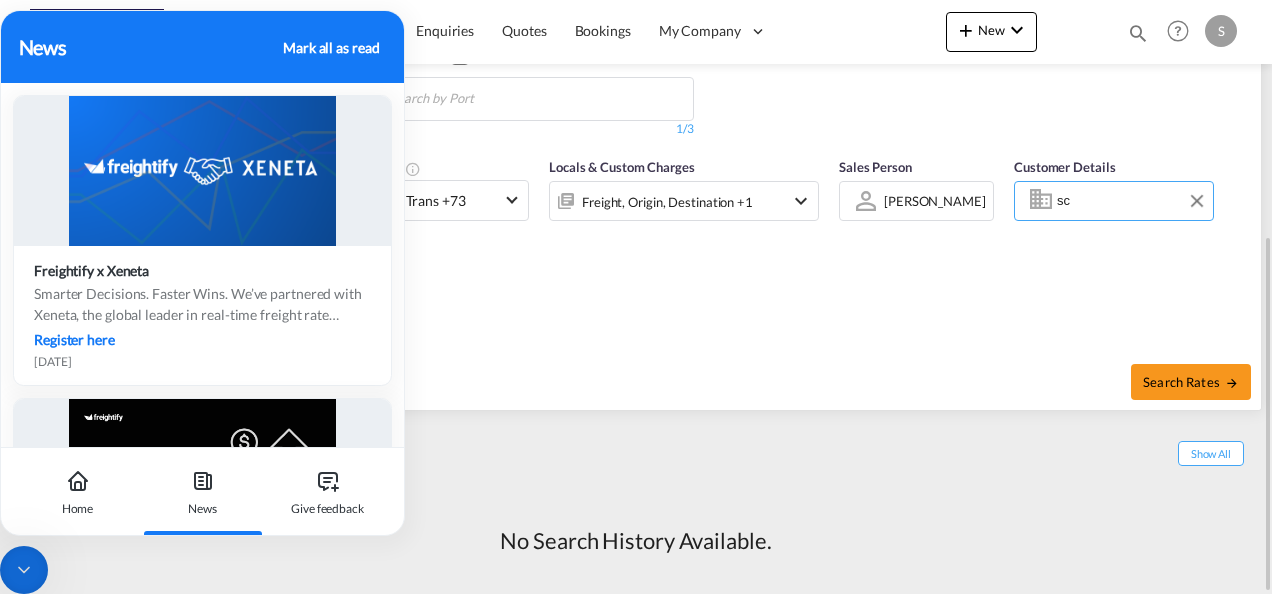 type on "s" 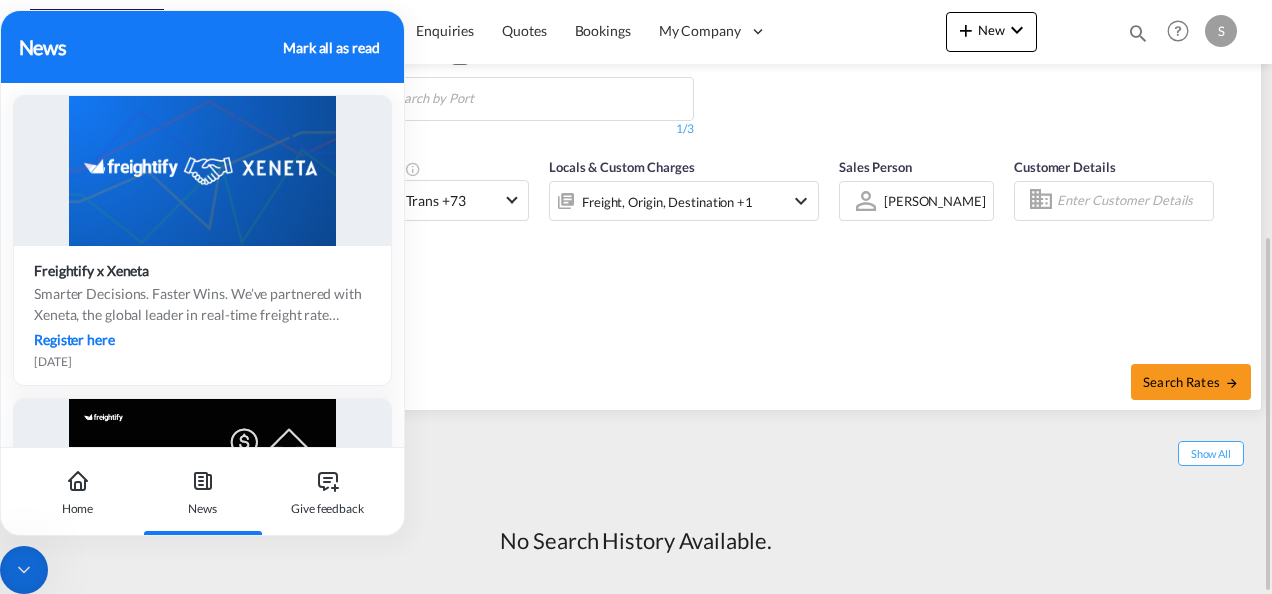 click on "Analytics
Reports
Dashboard
Rate Search
Enquiries
Quotes
Bookings" at bounding box center (636, 297) 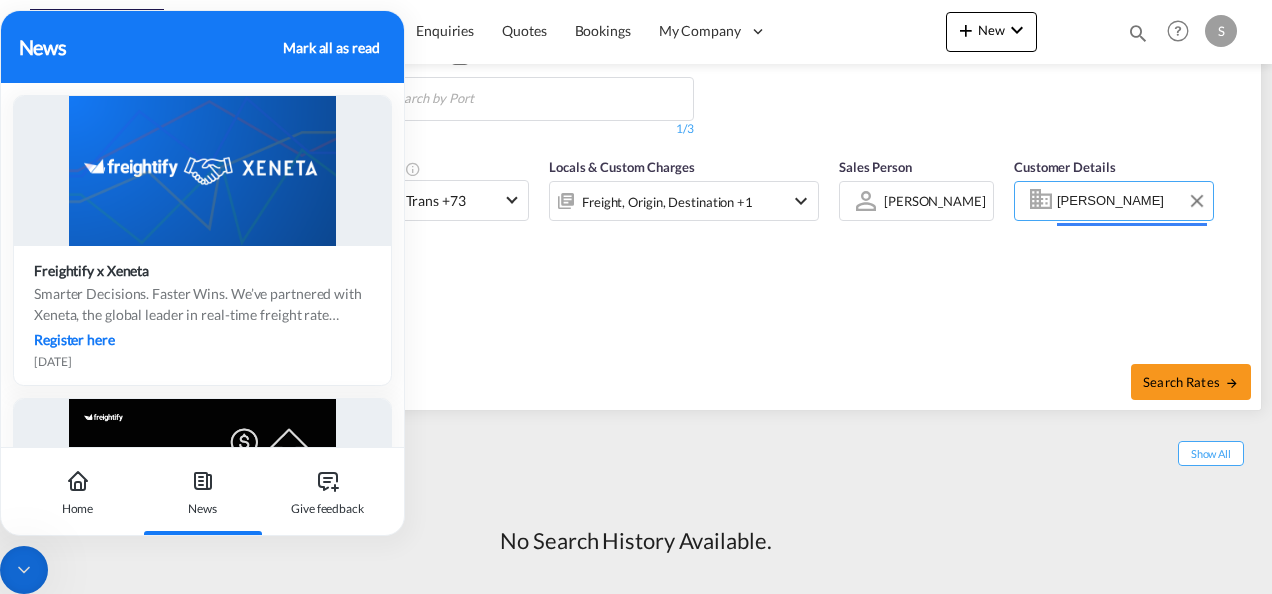 click on "miken ja" at bounding box center (1132, 201) 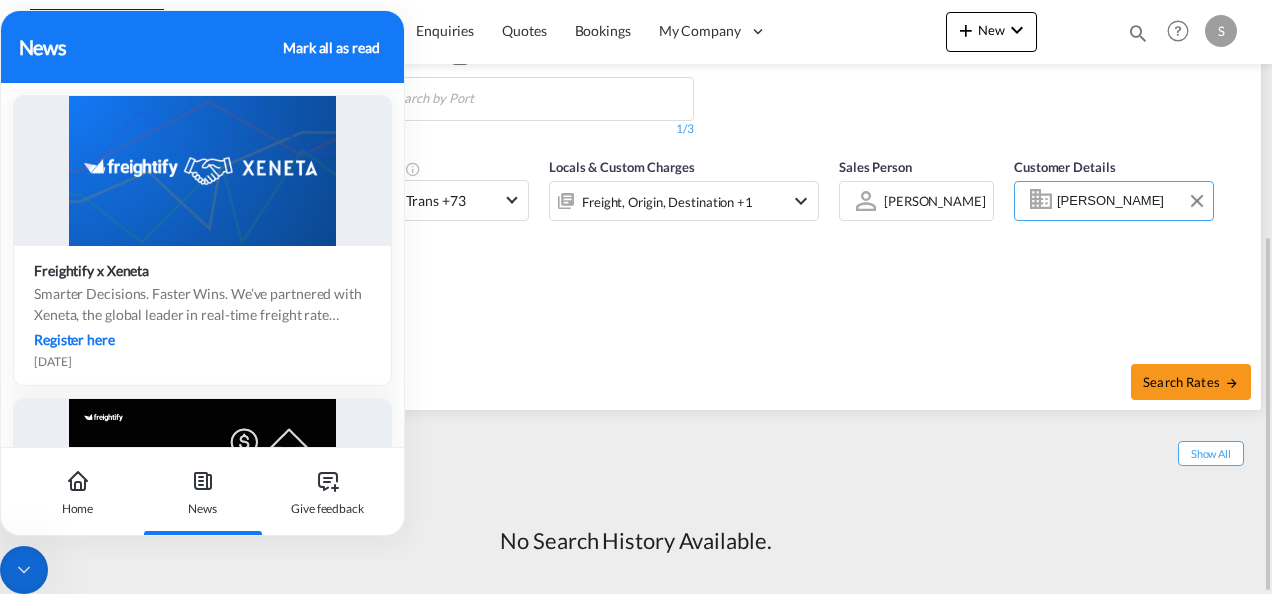 click on "mikena ja" at bounding box center (1132, 201) 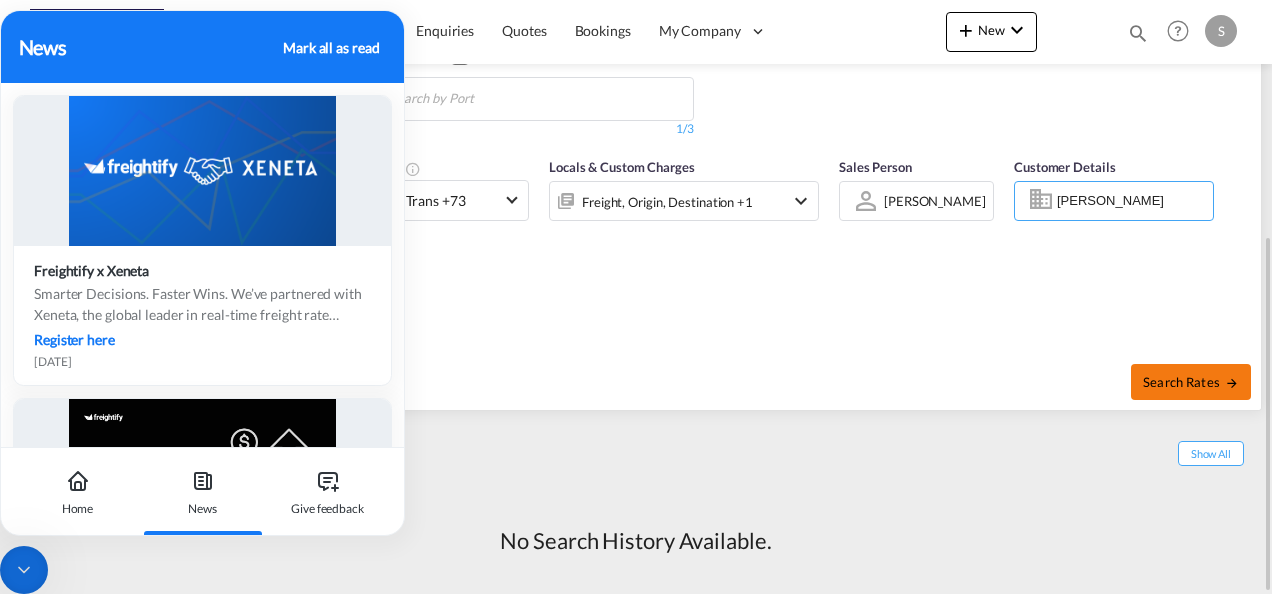 type on "mike j" 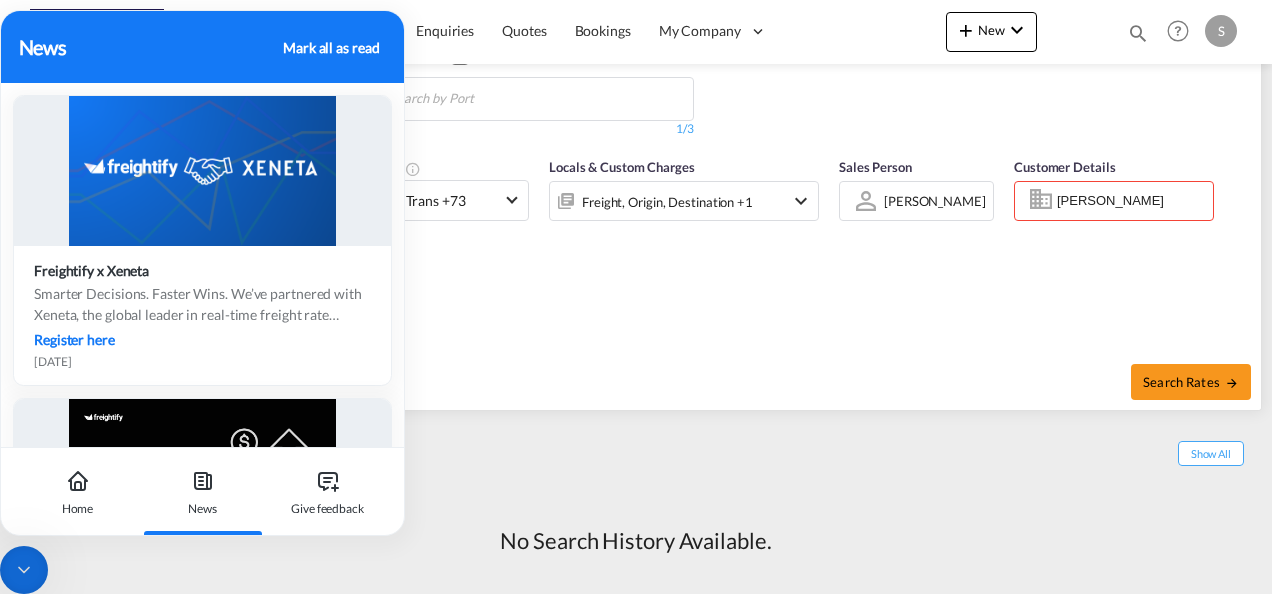 click at bounding box center (24, 570) 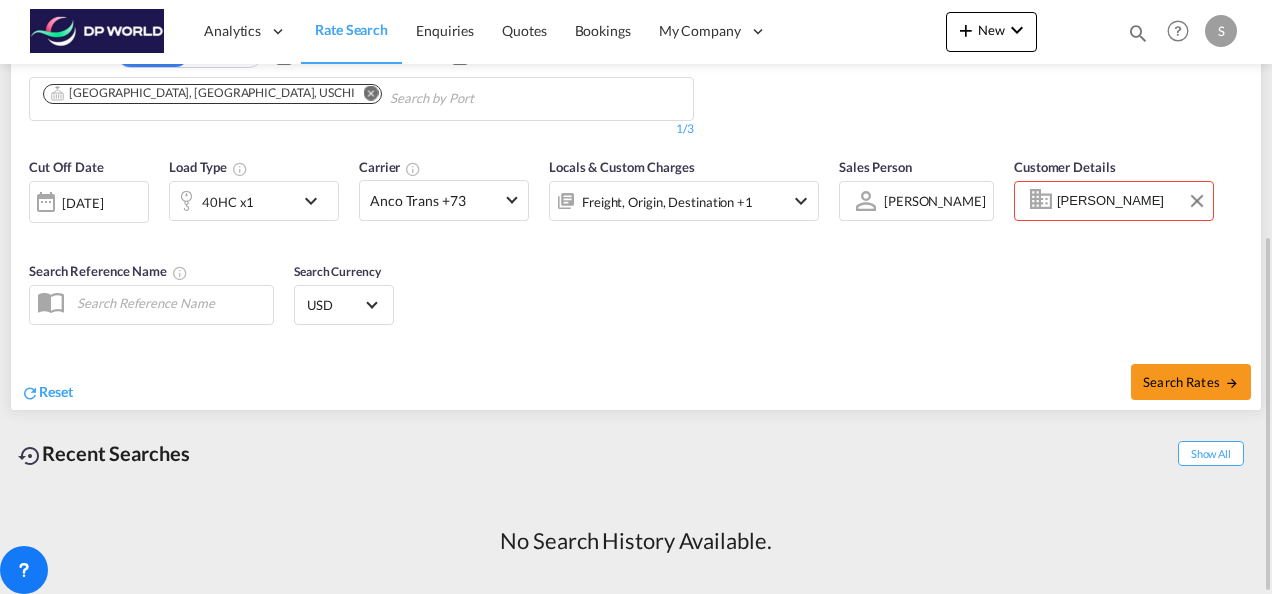 click on "mike j" at bounding box center [1132, 201] 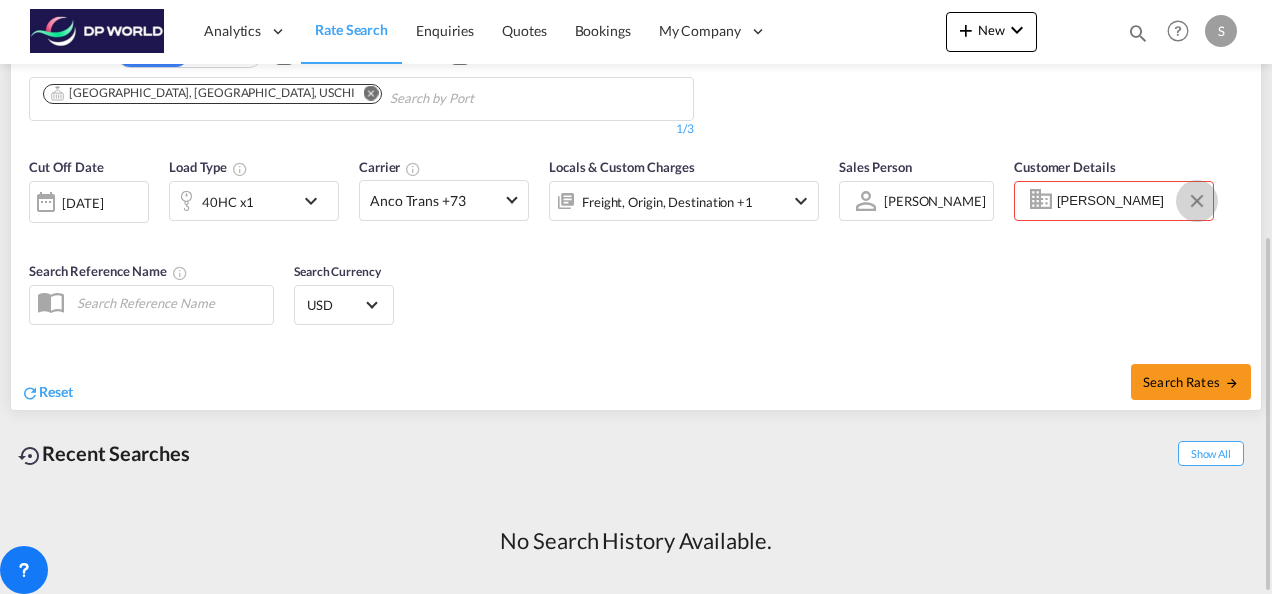 click at bounding box center (1197, 201) 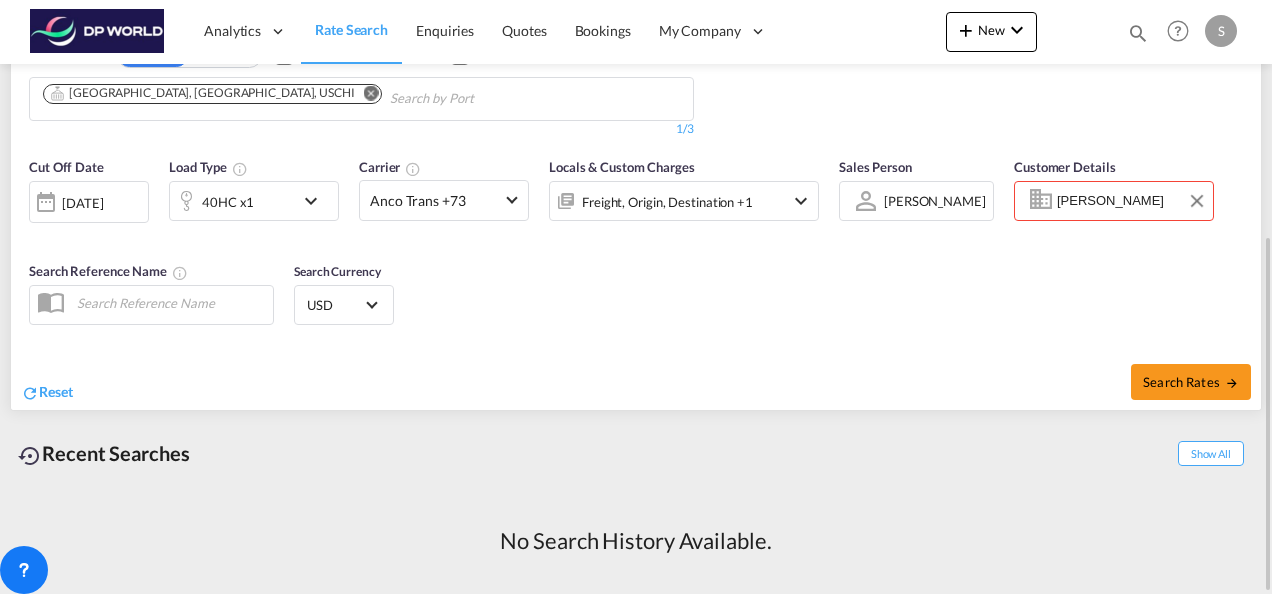 type 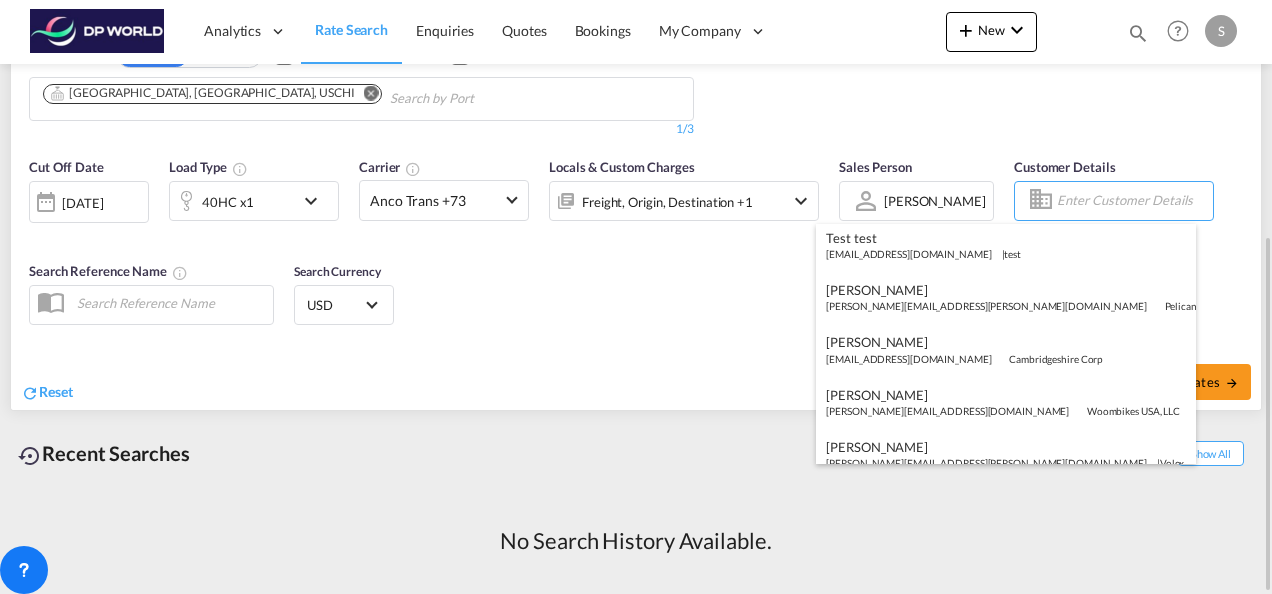 scroll, scrollTop: 0, scrollLeft: 0, axis: both 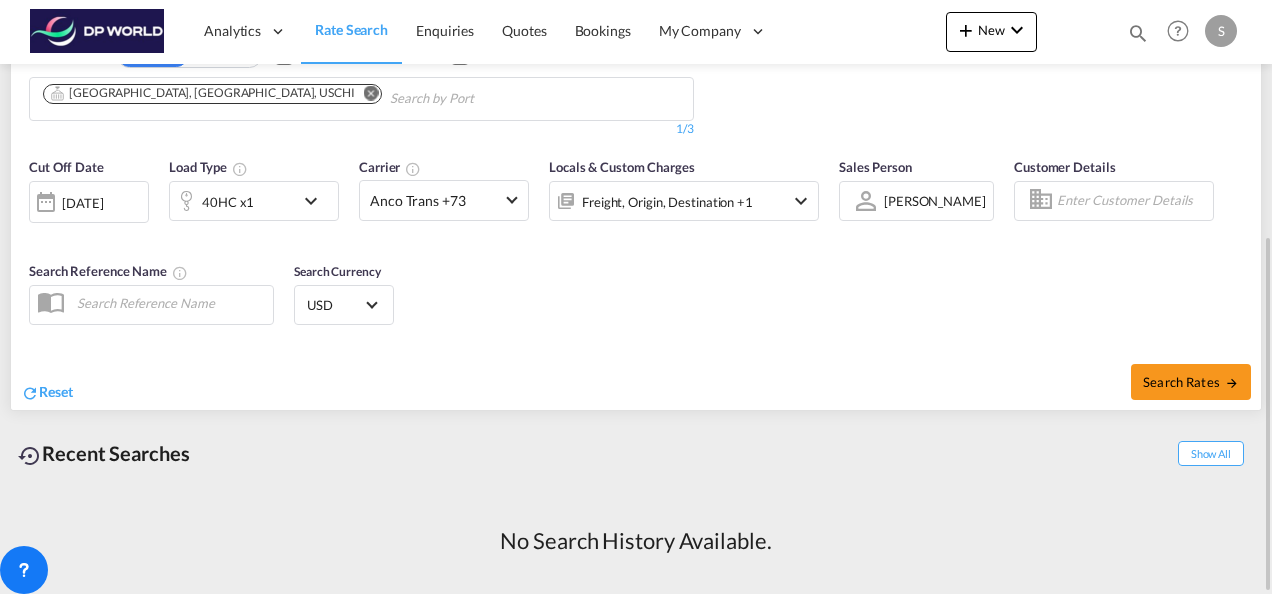 click at bounding box center [1041, 199] 